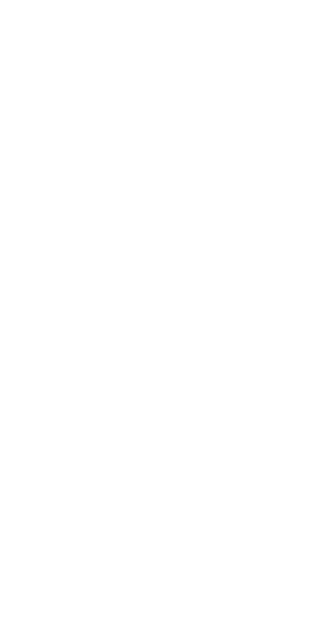 scroll, scrollTop: 0, scrollLeft: 0, axis: both 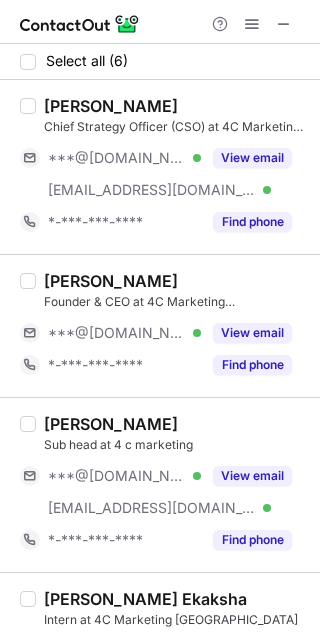 click on "Shaivi Mehta" at bounding box center [111, 424] 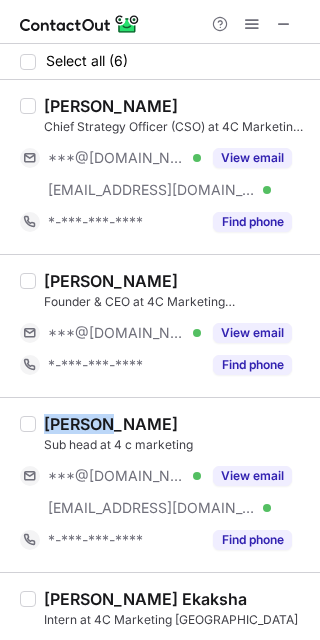 click on "Shaivi Mehta" at bounding box center (111, 424) 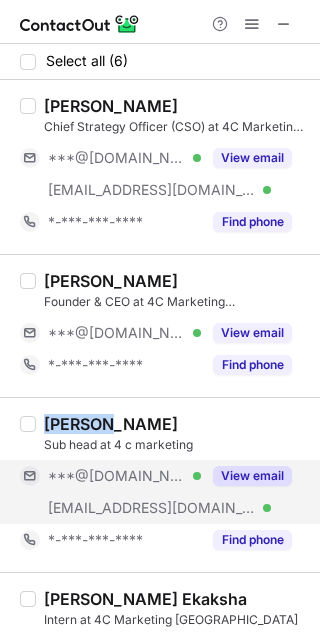 click on "View email" at bounding box center [246, 476] 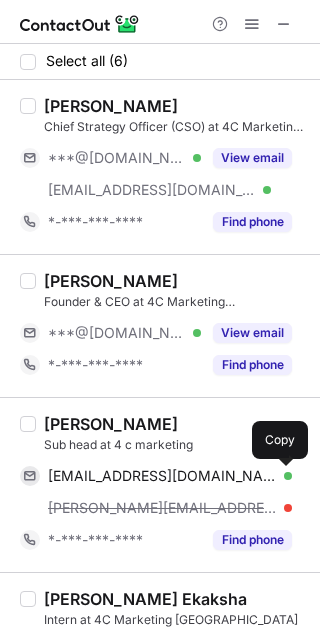 click at bounding box center [282, 476] 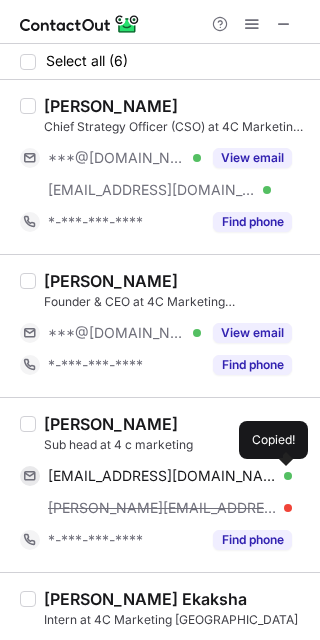 type 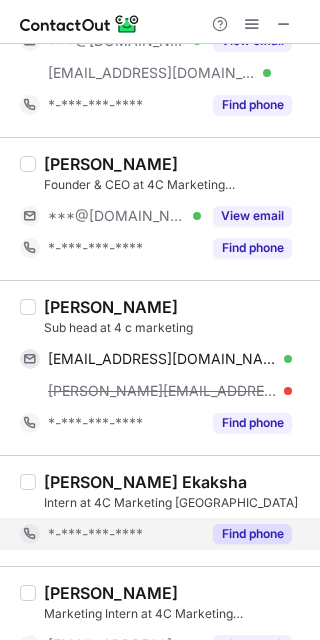 scroll, scrollTop: 0, scrollLeft: 0, axis: both 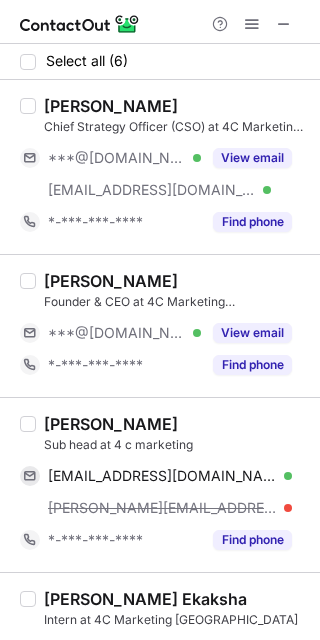 click on "Arun Daniel" at bounding box center [111, 106] 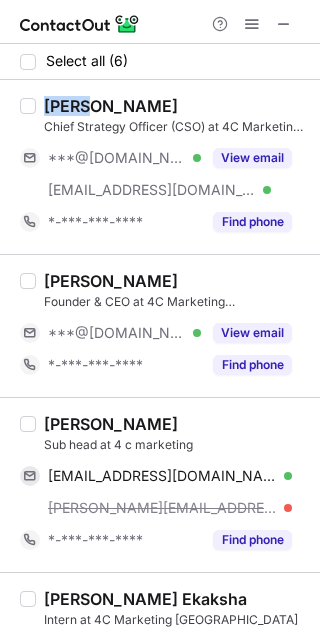click on "Arun Daniel" at bounding box center (111, 106) 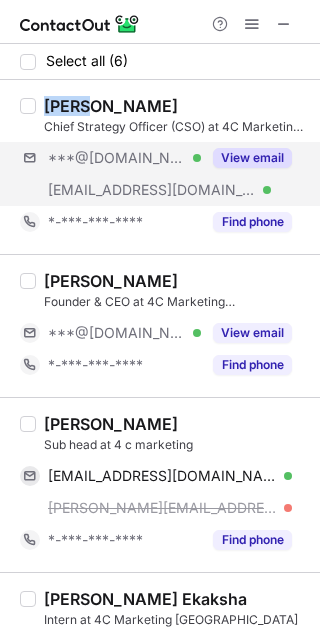 copy on "Arun" 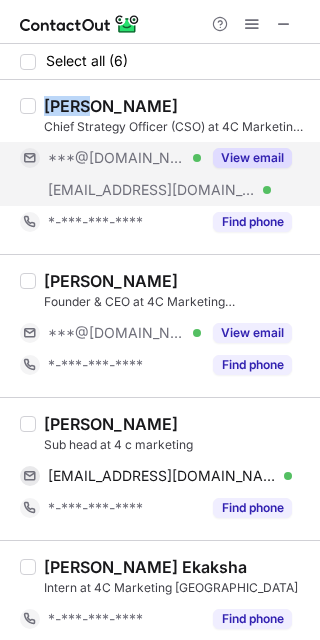 click on "View email" at bounding box center (252, 158) 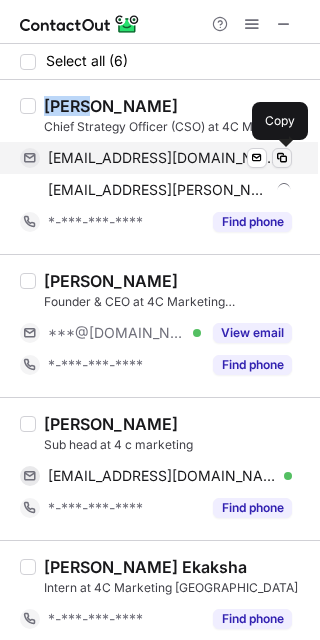 click at bounding box center [282, 158] 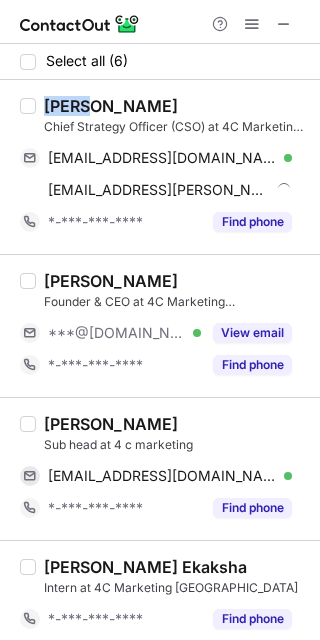 type 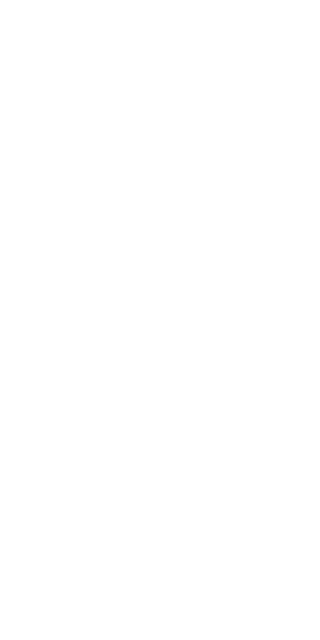 scroll, scrollTop: 0, scrollLeft: 0, axis: both 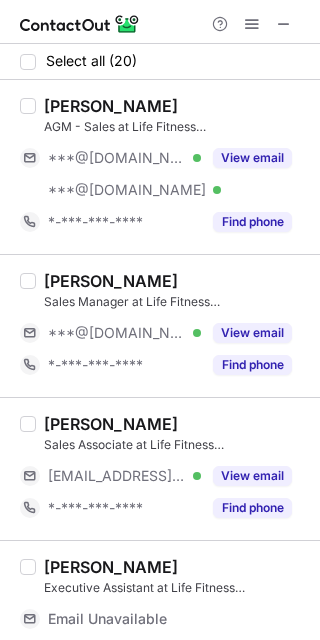 click on "Sandeep Nair" at bounding box center (111, 106) 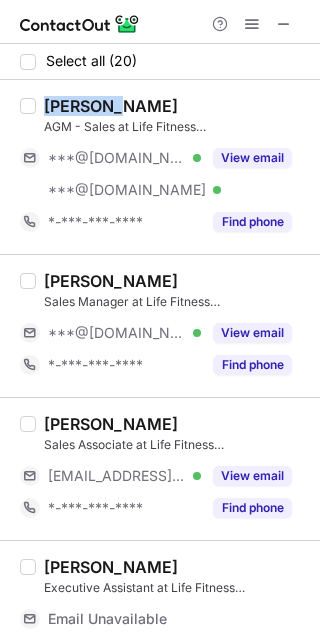 click on "Sandeep Nair" at bounding box center (111, 106) 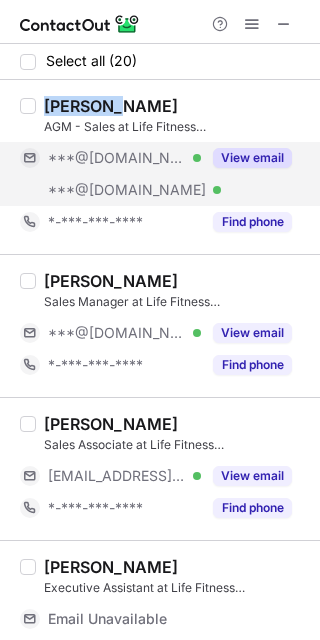 click on "View email" at bounding box center (252, 158) 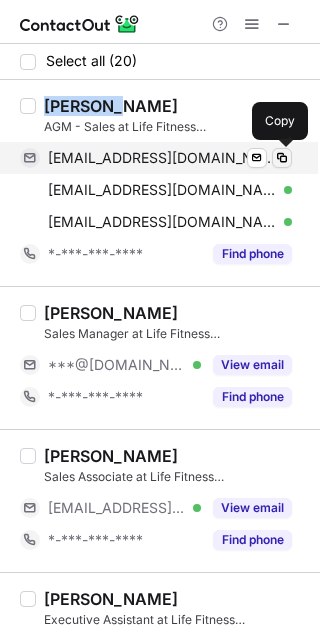 click at bounding box center (282, 158) 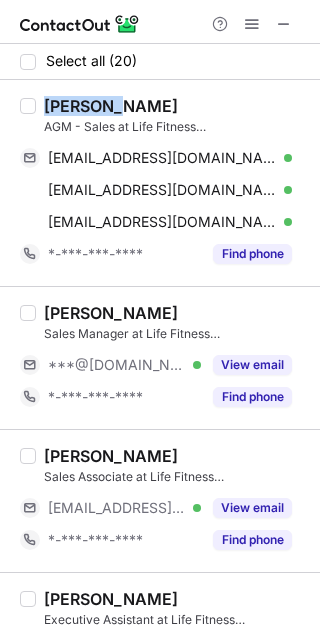type 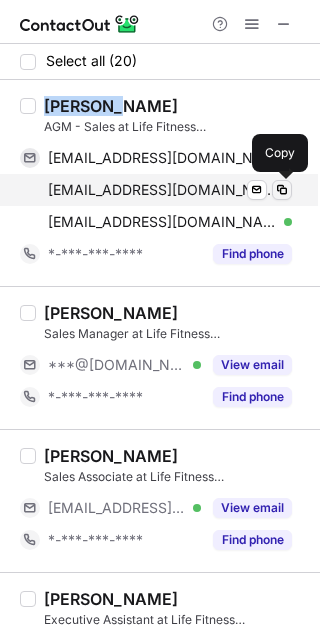 click at bounding box center [282, 190] 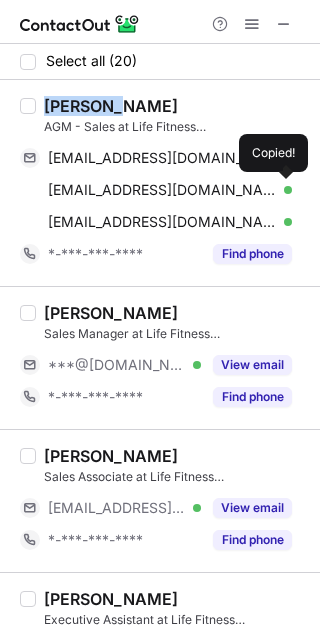 type 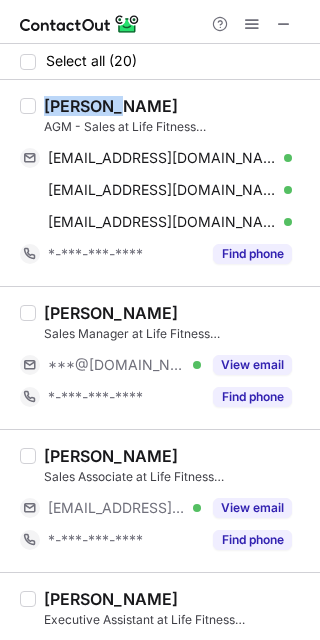 click on "Prashant Chavan" at bounding box center [111, 313] 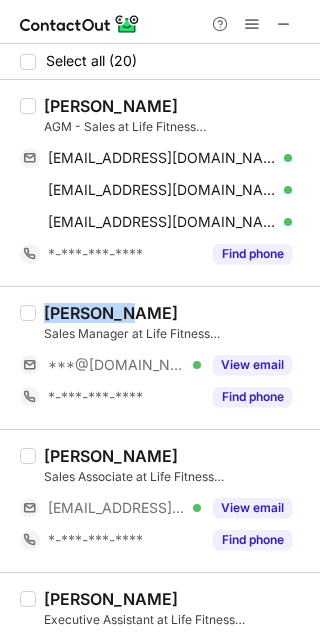click on "Prashant Chavan" at bounding box center (111, 313) 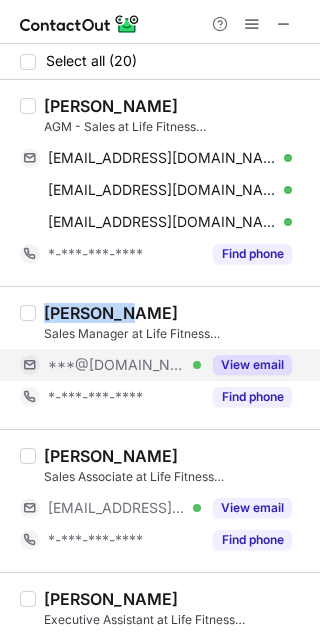 click on "View email" at bounding box center (252, 365) 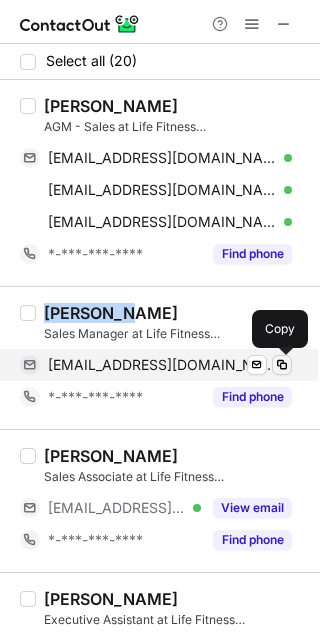 click at bounding box center (282, 365) 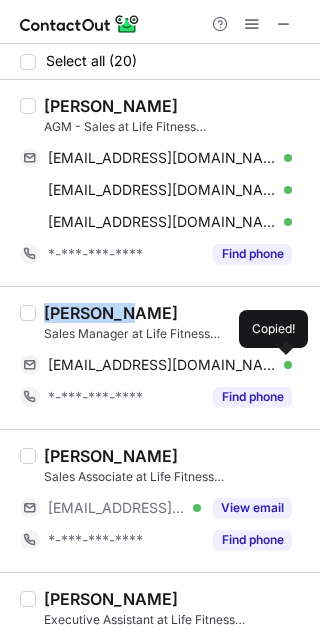 type 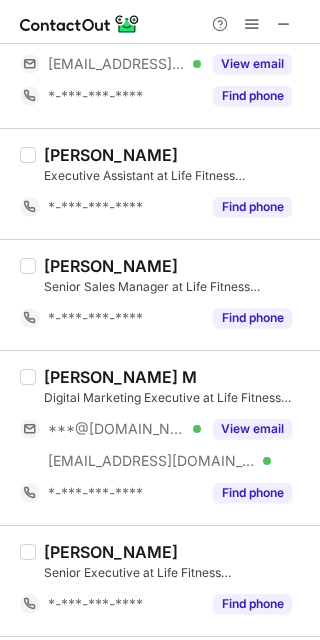 scroll, scrollTop: 555, scrollLeft: 0, axis: vertical 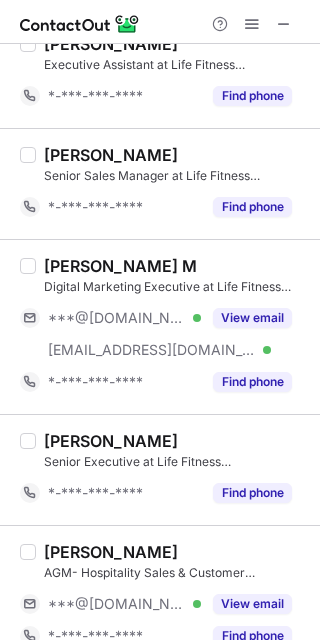 click on "Shoban M" at bounding box center [120, 266] 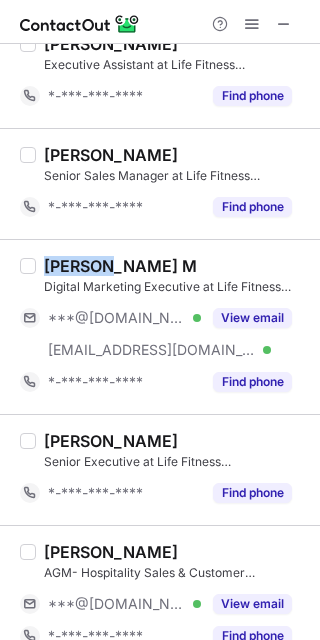 click on "Shoban M" at bounding box center (120, 266) 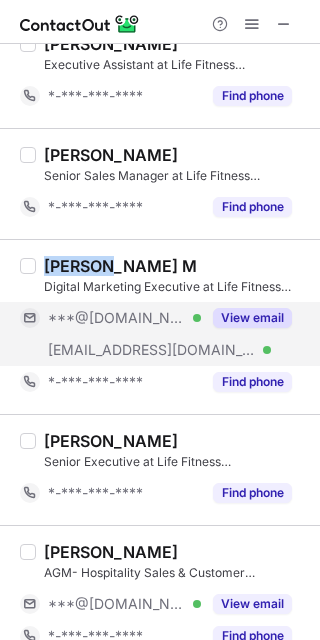 click on "View email" at bounding box center [252, 318] 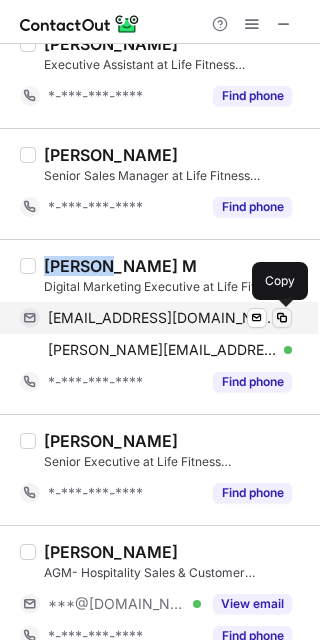 click at bounding box center [282, 318] 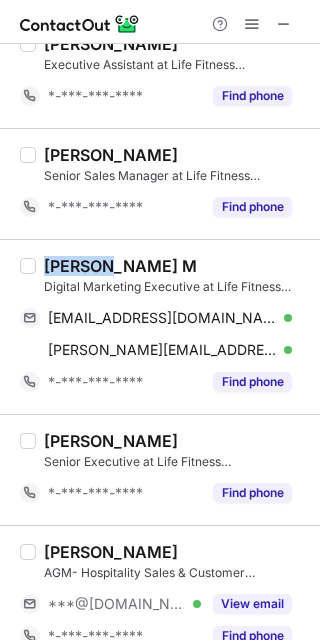 type 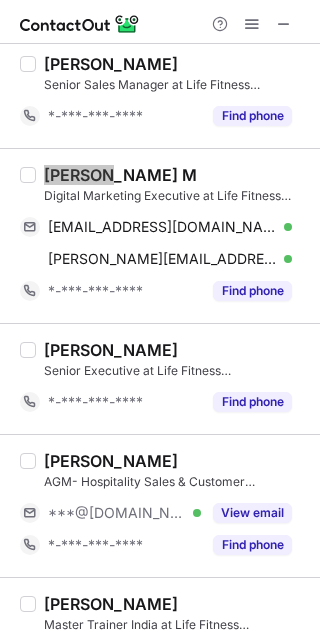 scroll, scrollTop: 777, scrollLeft: 0, axis: vertical 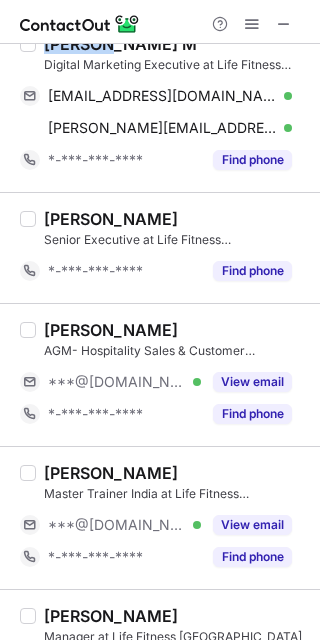 click on "Gunjan Chawla" at bounding box center (111, 330) 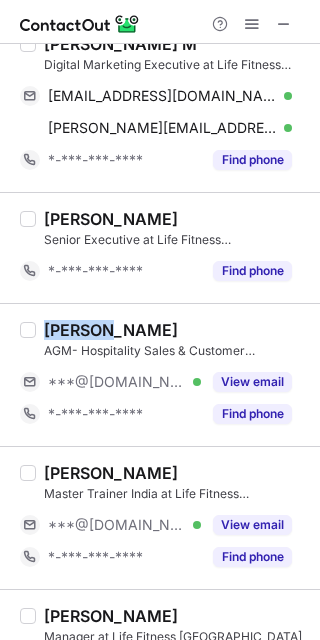 click on "Gunjan Chawla" at bounding box center (111, 330) 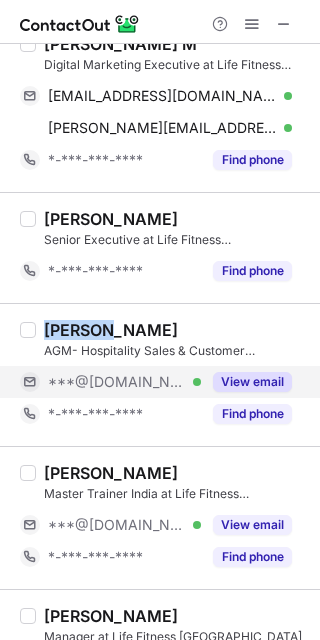 click on "View email" at bounding box center (252, 382) 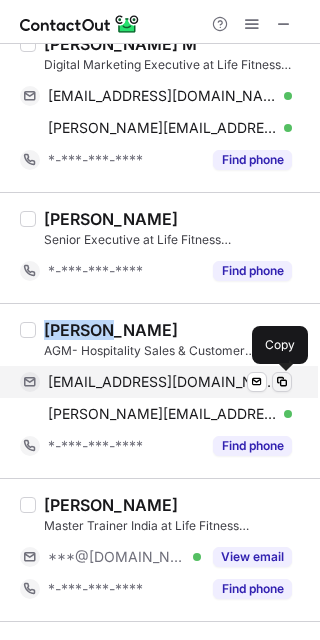 click at bounding box center (282, 382) 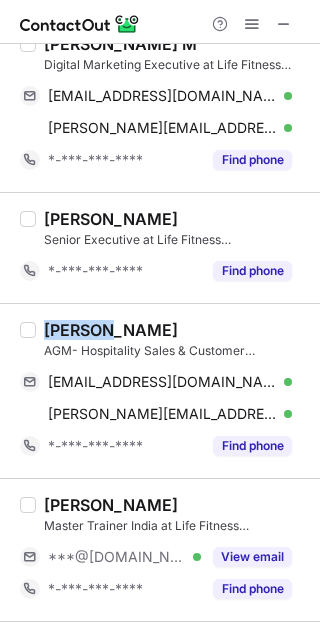type 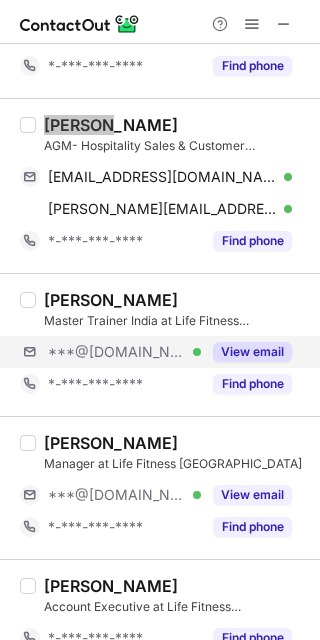 scroll, scrollTop: 1000, scrollLeft: 0, axis: vertical 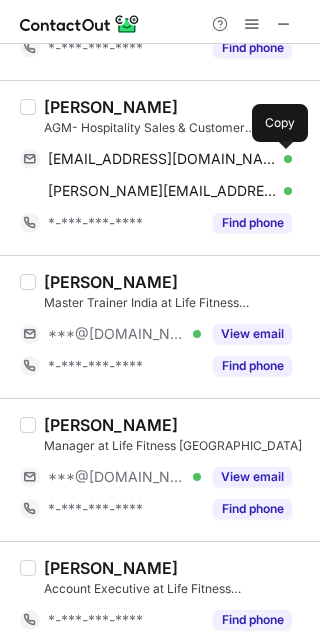 click on "Varsha Gupta" at bounding box center [111, 282] 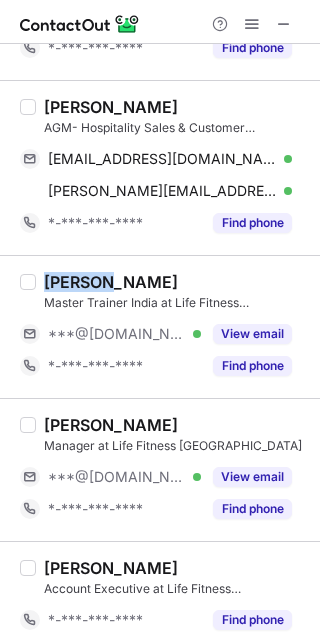 click on "Varsha Gupta" at bounding box center [111, 282] 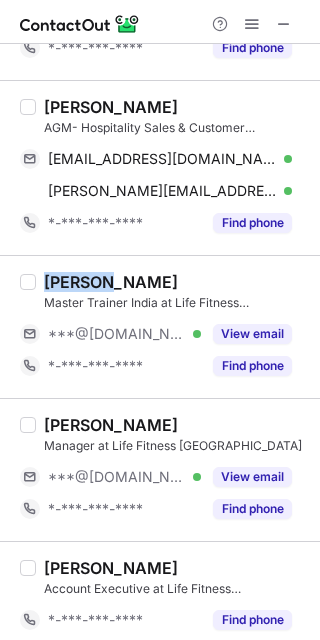 copy on "Varsha" 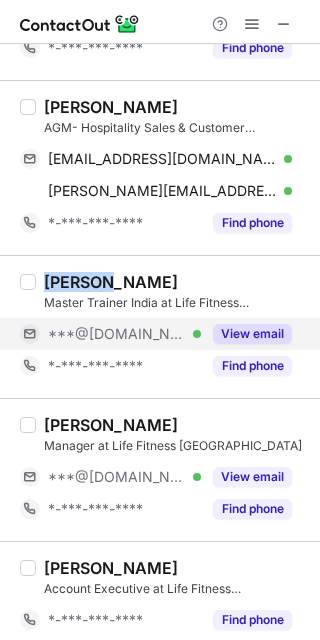 click on "View email" at bounding box center [252, 334] 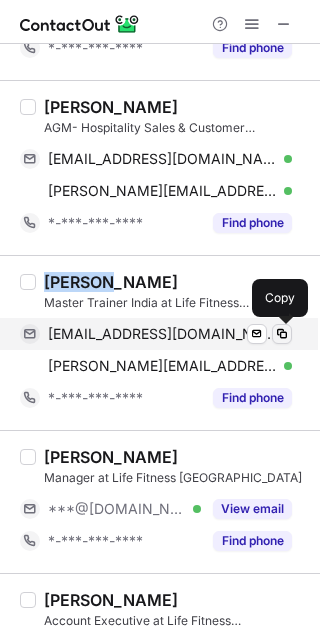 click at bounding box center (282, 334) 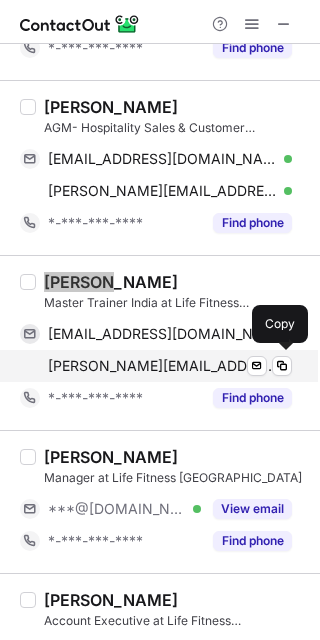 scroll, scrollTop: 1111, scrollLeft: 0, axis: vertical 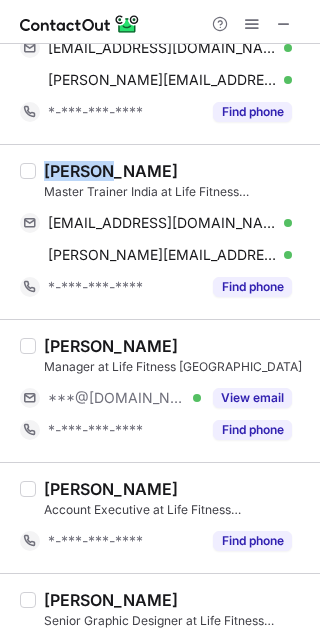 click on "Ismail Khan Manager at Life Fitness India" at bounding box center (176, 356) 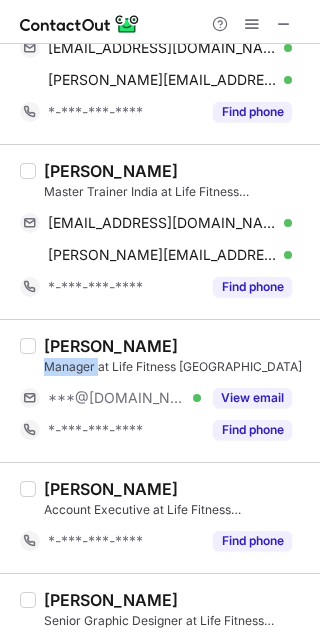 click on "Ismail Khan Manager at Life Fitness India" at bounding box center (176, 356) 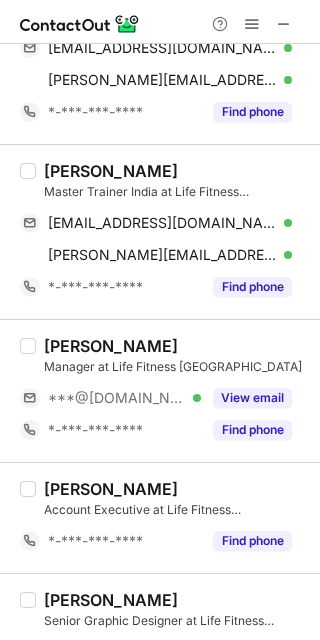 click on "Ismail Khan" at bounding box center (111, 346) 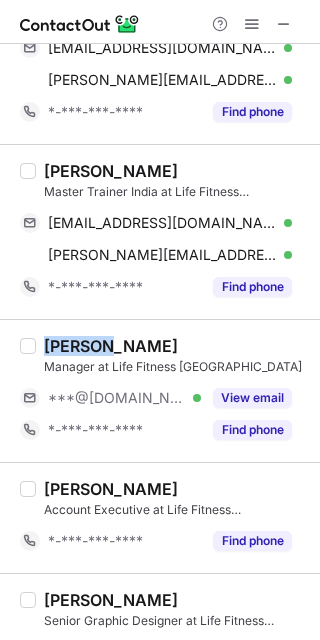 click on "Ismail Khan" at bounding box center (111, 346) 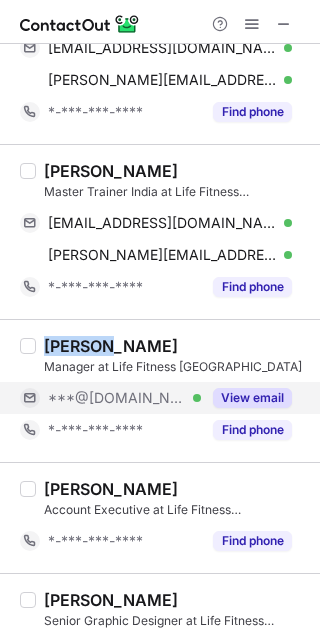 click on "View email" at bounding box center (252, 398) 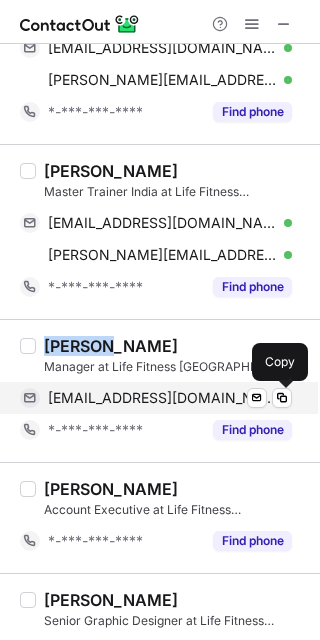 click at bounding box center (282, 398) 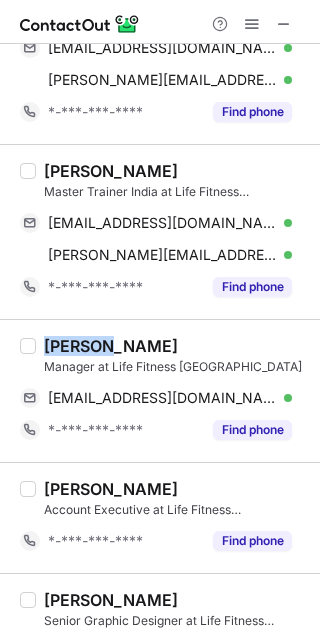type 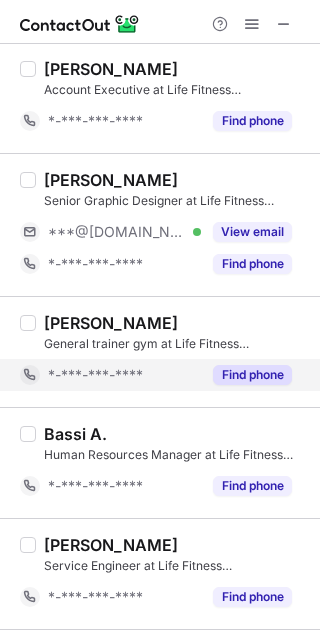 scroll, scrollTop: 1555, scrollLeft: 0, axis: vertical 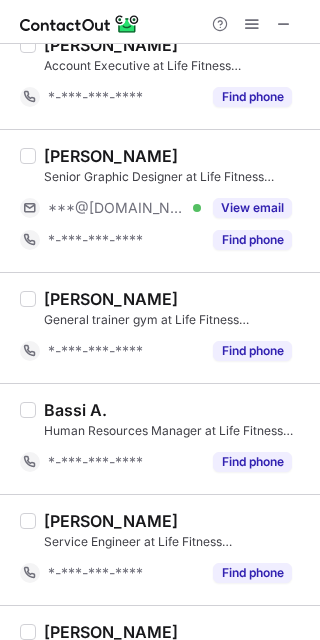 click on "Sunidhi Anand" at bounding box center (111, 156) 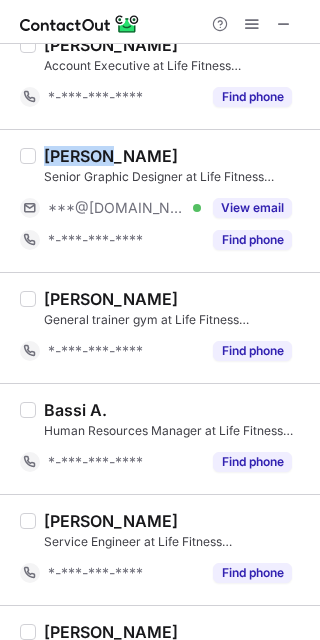 click on "Sunidhi Anand" at bounding box center [111, 156] 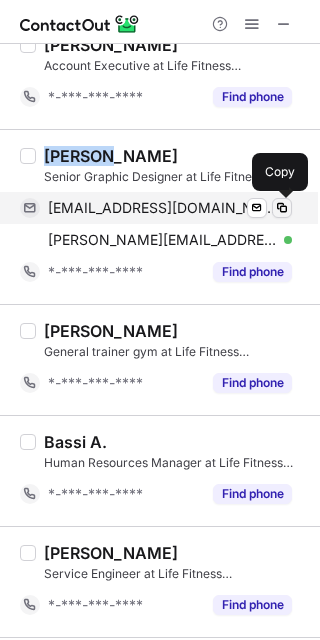 click at bounding box center (282, 208) 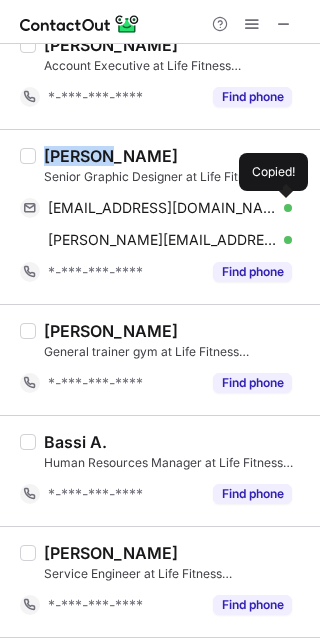 type 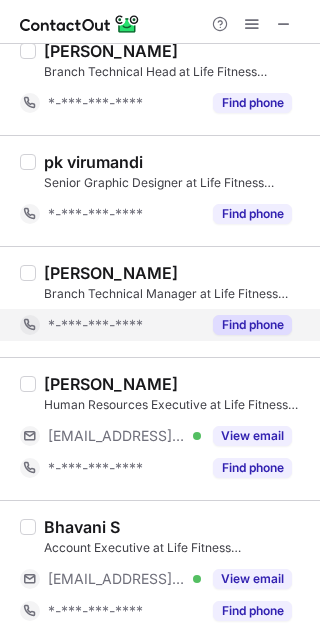 scroll, scrollTop: 2172, scrollLeft: 0, axis: vertical 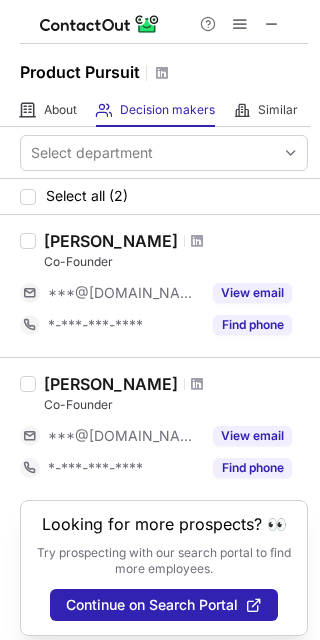 click on "Product Pursuit" at bounding box center [80, 72] 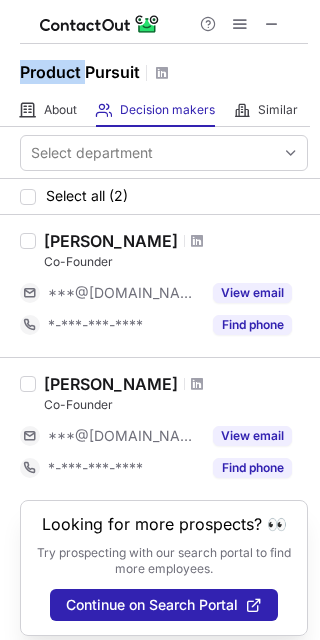 click on "Product Pursuit" at bounding box center [80, 72] 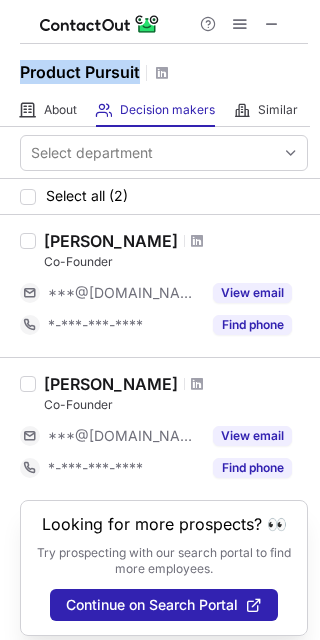 click on "Product Pursuit" at bounding box center [80, 72] 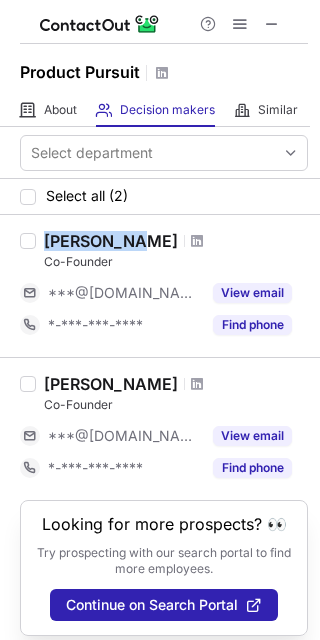 drag, startPoint x: 67, startPoint y: 245, endPoint x: 118, endPoint y: 244, distance: 51.009804 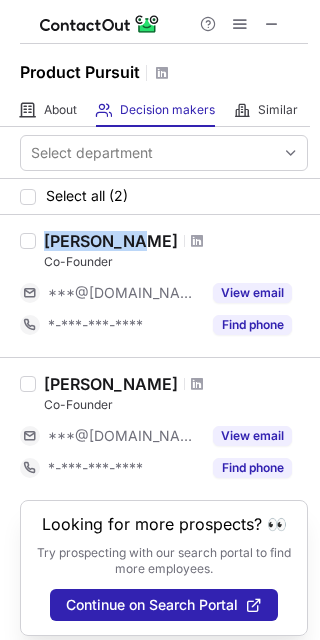 copy on "Tanmay Sai" 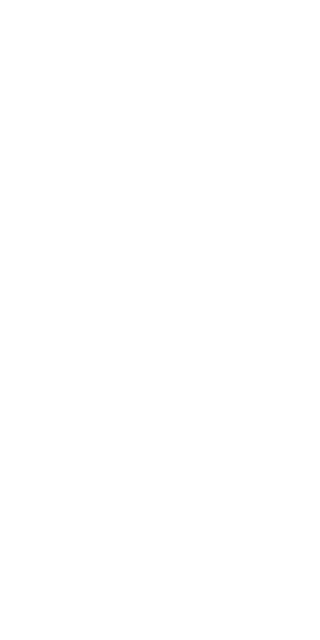 scroll, scrollTop: 0, scrollLeft: 0, axis: both 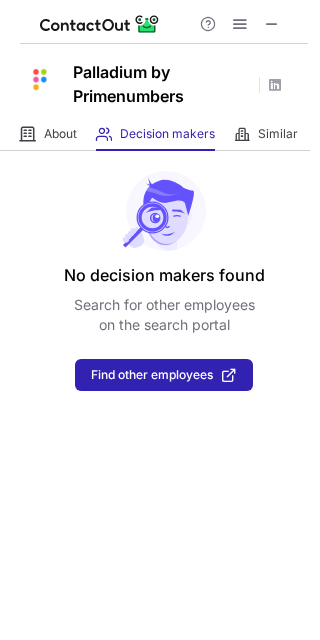 click on "Palladium by Primenumbers" at bounding box center [163, 84] 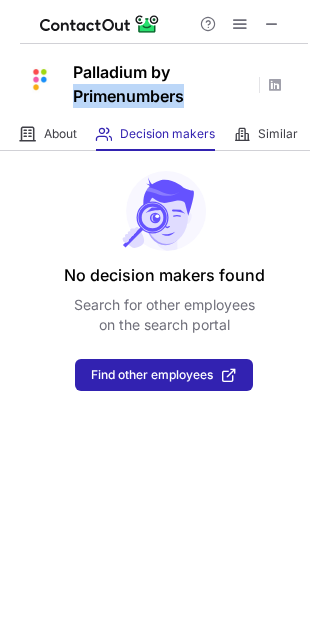 click on "Palladium by Primenumbers" at bounding box center (163, 84) 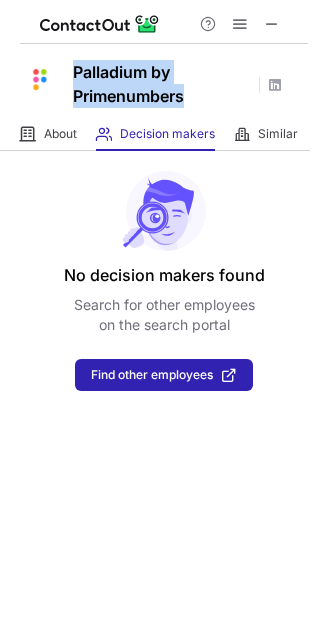 click on "Palladium by Primenumbers" at bounding box center (163, 84) 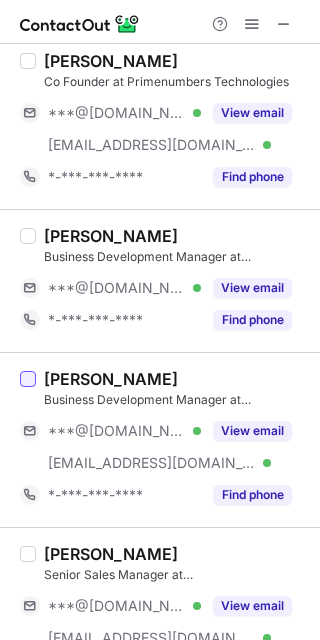 scroll, scrollTop: 222, scrollLeft: 0, axis: vertical 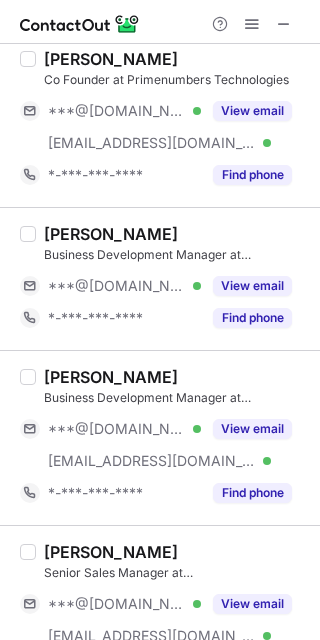 click on "Bhavya Narang" at bounding box center (111, 377) 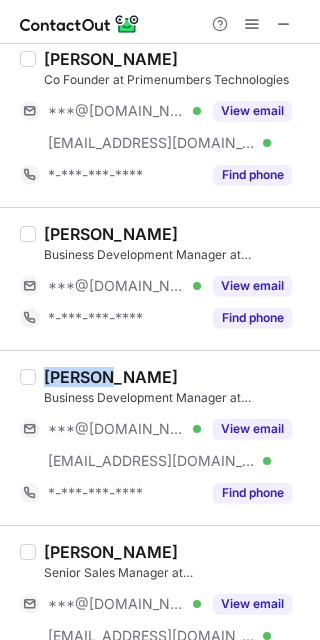 click on "Bhavya Narang" at bounding box center [111, 377] 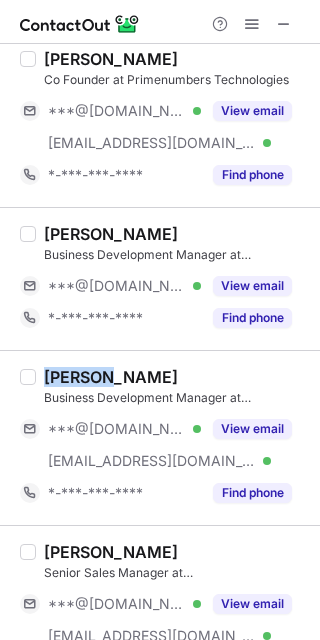 copy on "Bhavya" 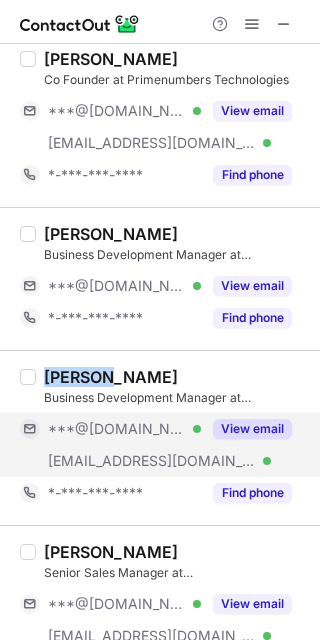 click on "View email" at bounding box center [252, 429] 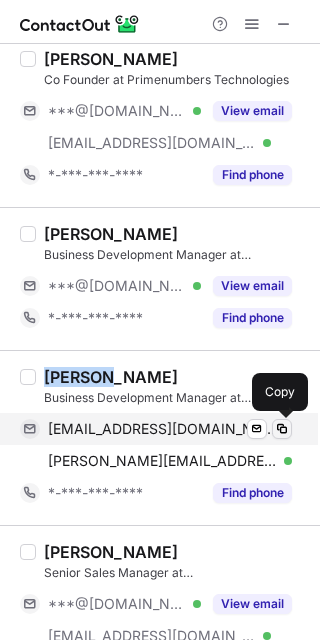 click at bounding box center [282, 429] 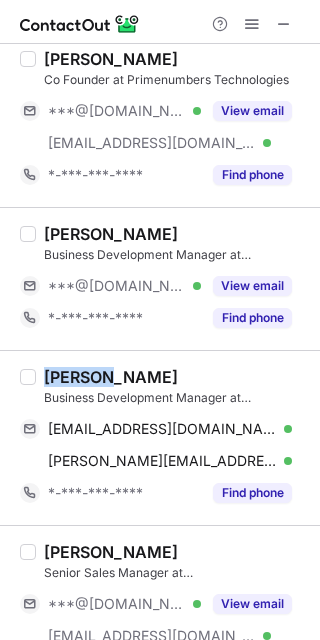 type 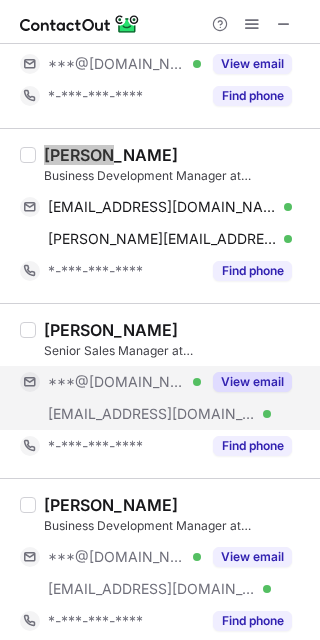 scroll, scrollTop: 555, scrollLeft: 0, axis: vertical 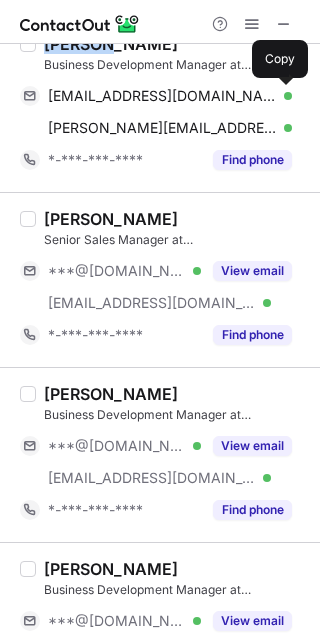 click on "sohail khan" at bounding box center [111, 219] 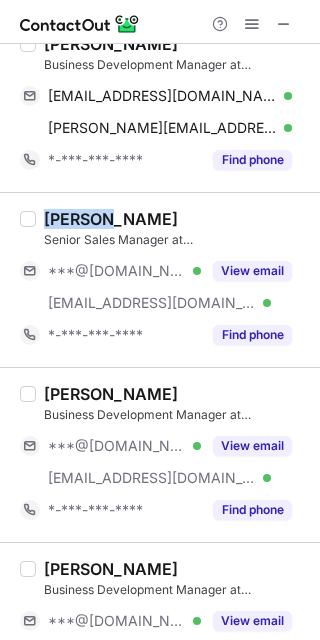click on "sohail khan" at bounding box center [111, 219] 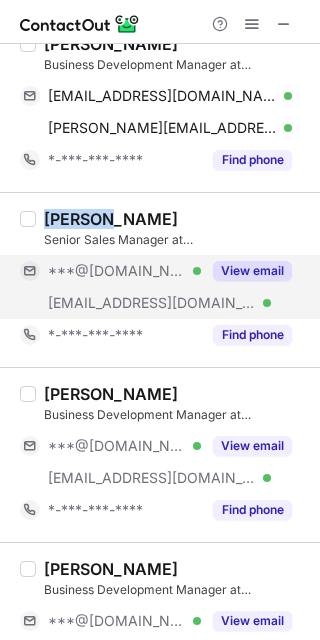 click on "View email" at bounding box center [252, 271] 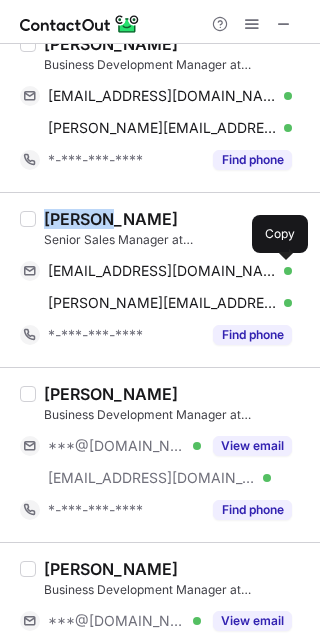 drag, startPoint x: 283, startPoint y: 275, endPoint x: 313, endPoint y: 313, distance: 48.414875 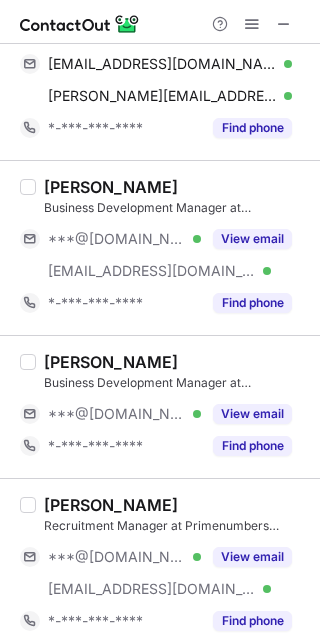 scroll, scrollTop: 777, scrollLeft: 0, axis: vertical 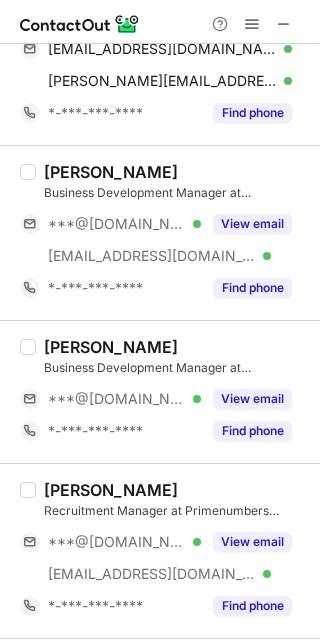 click on "Vignesh Nayak" at bounding box center (111, 347) 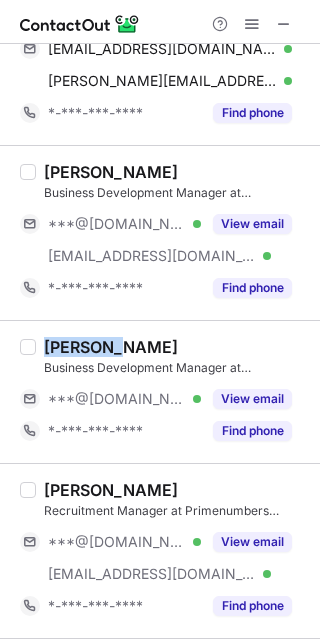 click on "Vignesh Nayak" at bounding box center (111, 347) 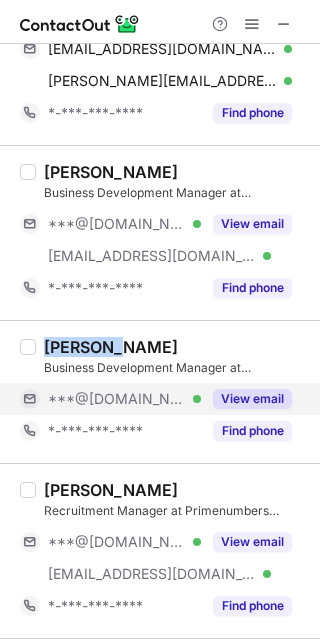 click on "View email" at bounding box center (252, 399) 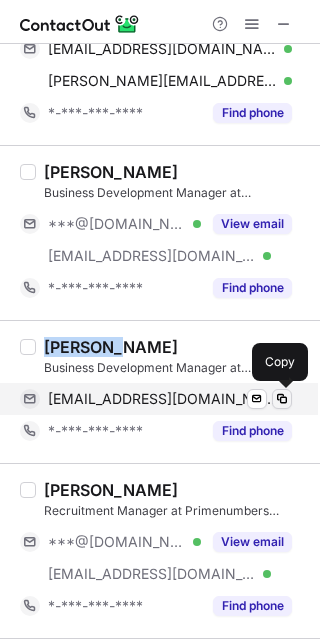 click at bounding box center [282, 399] 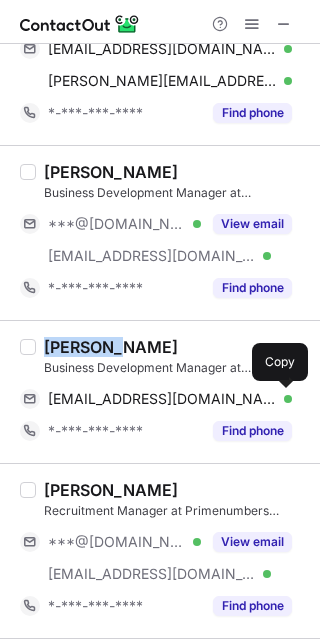 type 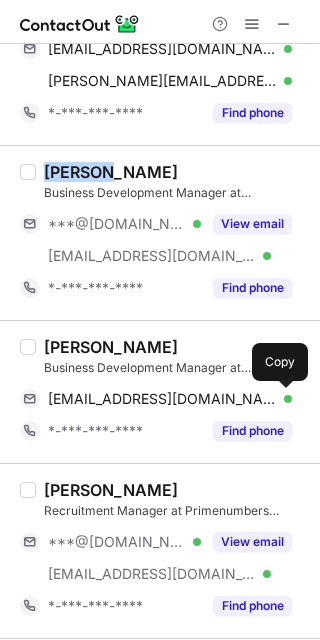 click on "Snehal Pathak" at bounding box center [111, 172] 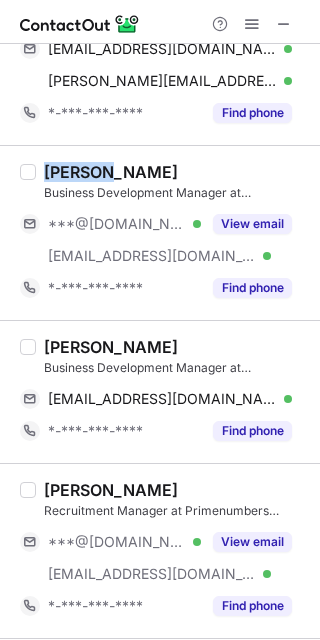 copy on "Snehal" 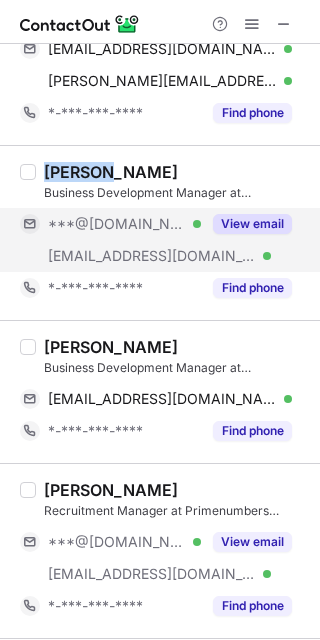 click on "View email" at bounding box center (252, 224) 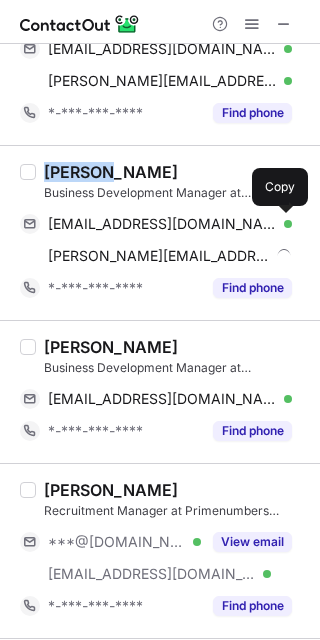 drag, startPoint x: 283, startPoint y: 217, endPoint x: 317, endPoint y: 283, distance: 74.24284 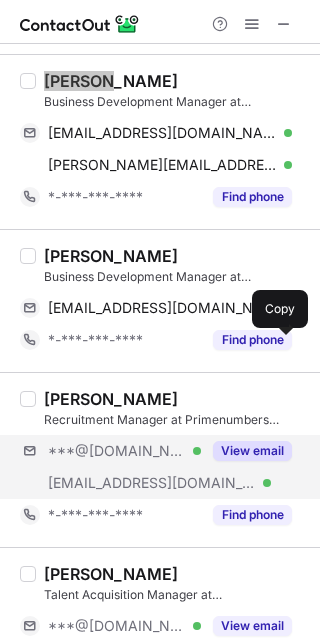 scroll, scrollTop: 1000, scrollLeft: 0, axis: vertical 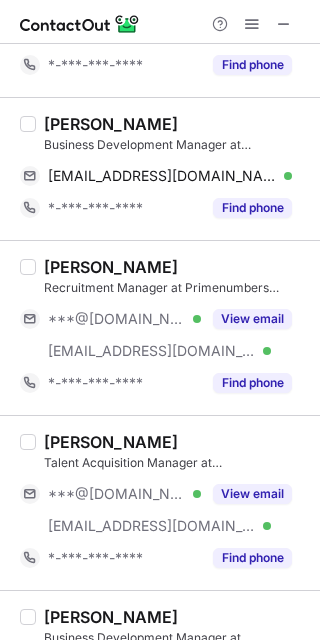 click on "Tara Chetry" at bounding box center [111, 267] 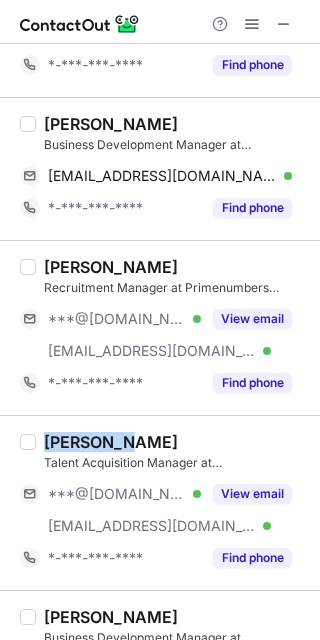click on "Dibyasha Sharma" at bounding box center [111, 442] 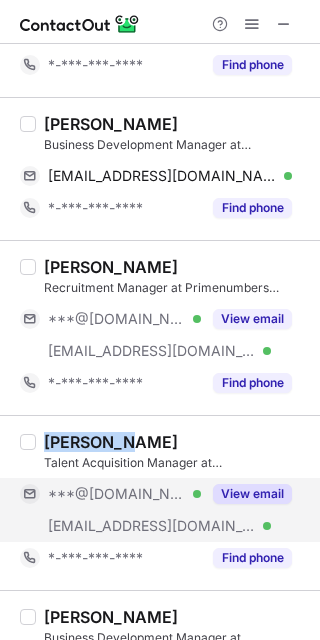 click on "View email" at bounding box center (252, 494) 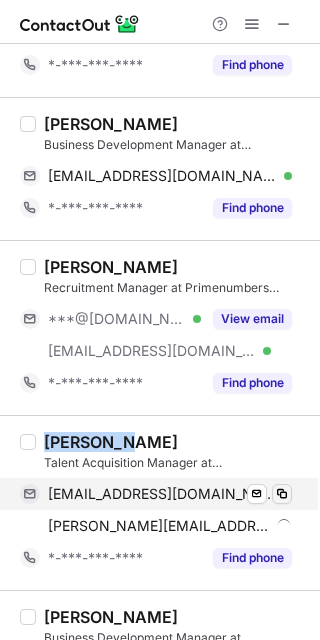 click at bounding box center [282, 494] 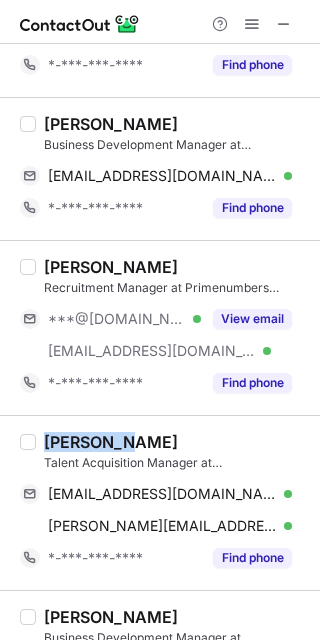 type 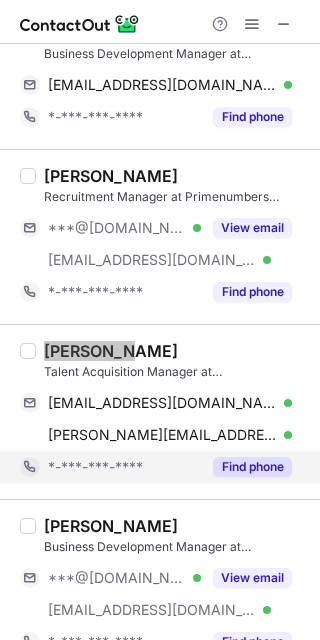 scroll, scrollTop: 1222, scrollLeft: 0, axis: vertical 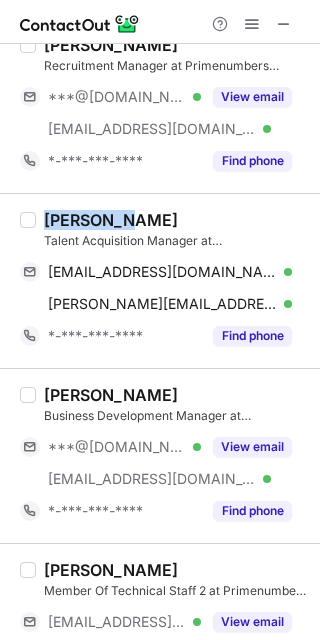 click on "Rupali Sachan" at bounding box center (111, 395) 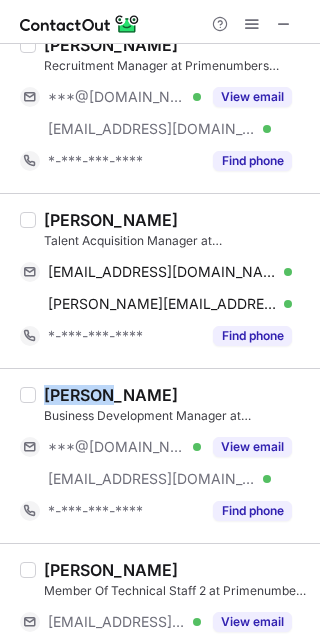 click on "Rupali Sachan" at bounding box center (111, 395) 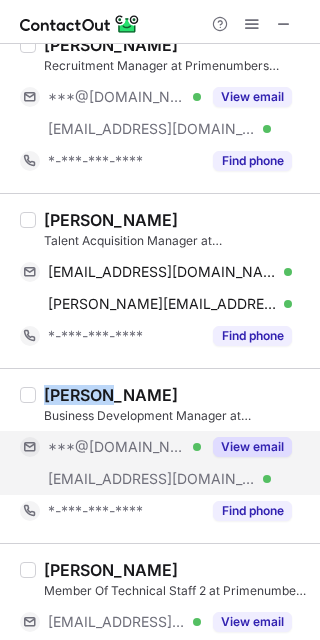 click on "View email" at bounding box center (252, 447) 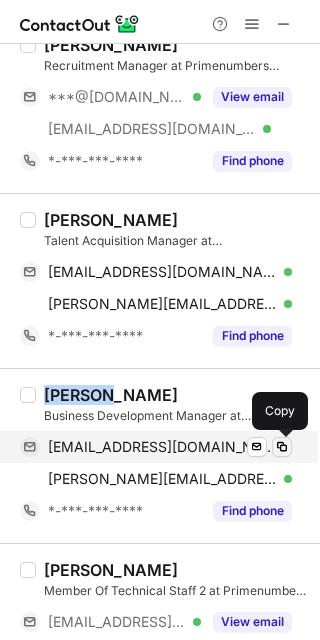 click at bounding box center (282, 447) 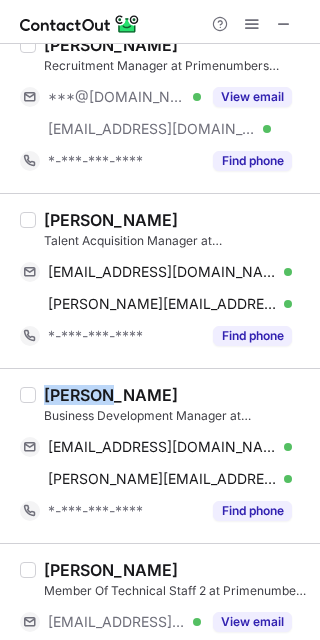 type 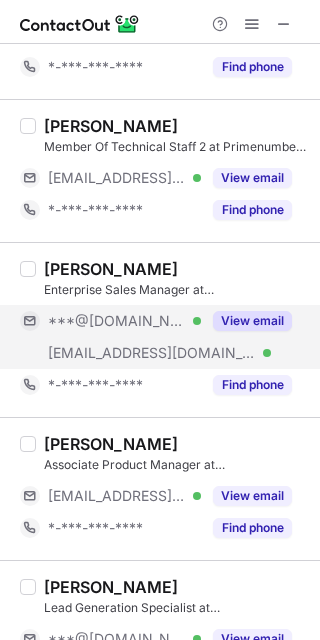scroll, scrollTop: 1888, scrollLeft: 0, axis: vertical 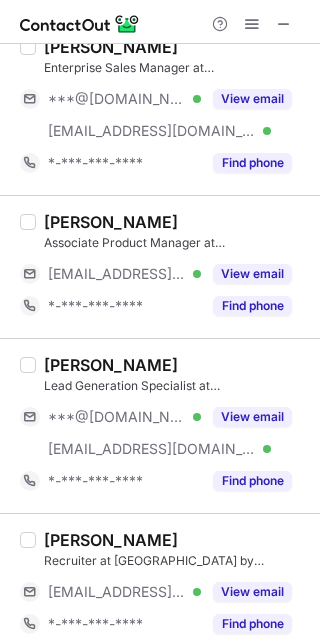 click on "Vaishnavi M Kulkarni" at bounding box center (111, 365) 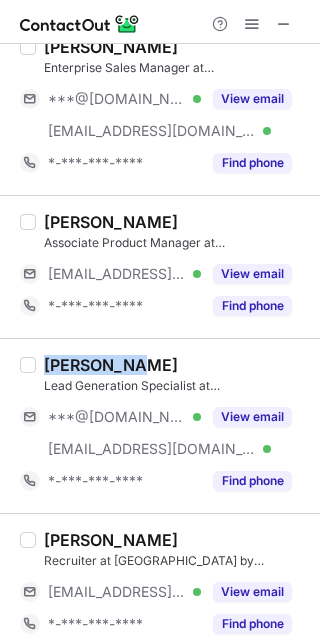 click on "Vaishnavi M Kulkarni" at bounding box center (111, 365) 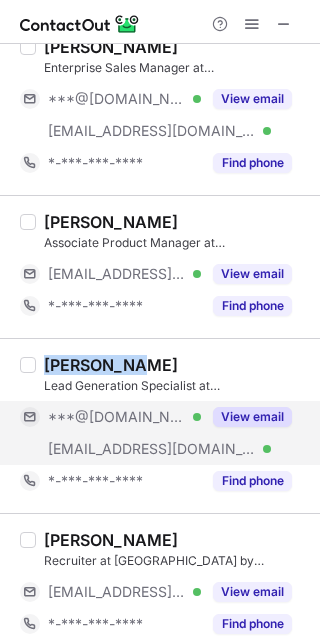 click on "View email" at bounding box center (252, 417) 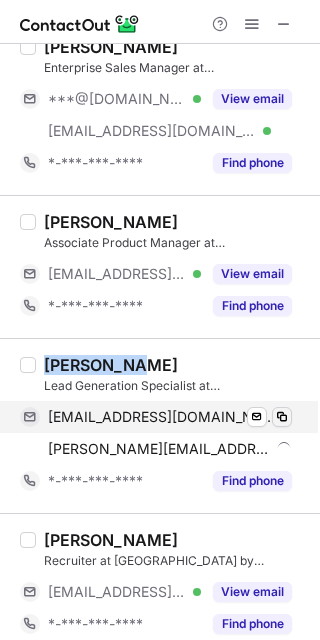 click at bounding box center (282, 417) 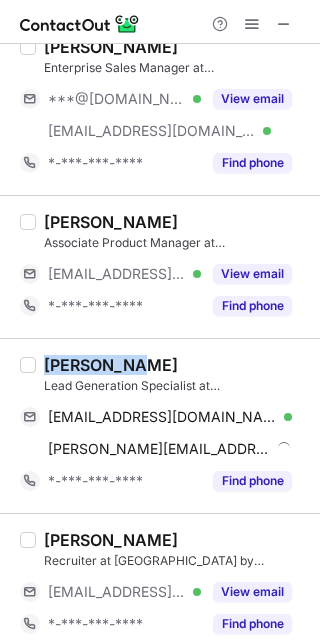 type 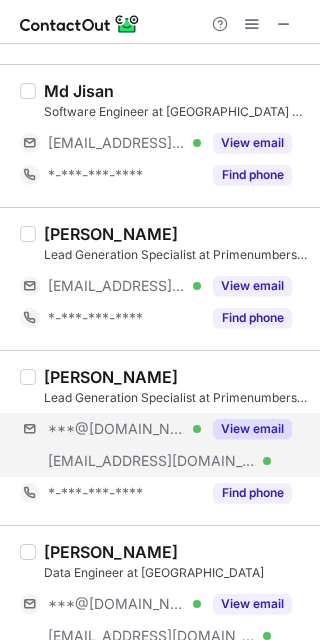 scroll, scrollTop: 2888, scrollLeft: 0, axis: vertical 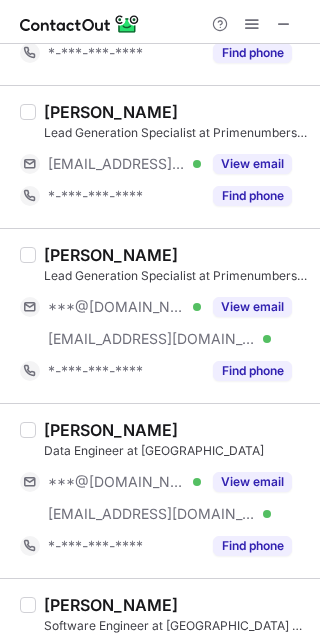 click on "Preethi Patel" at bounding box center (111, 255) 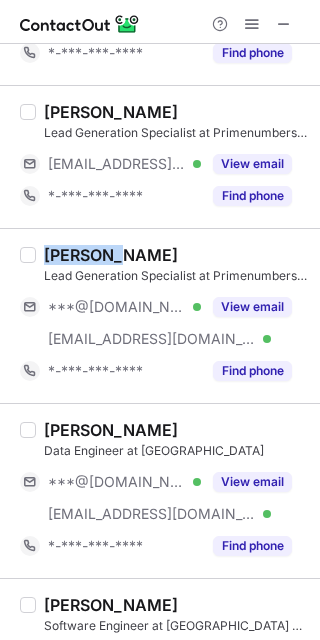 click on "Preethi Patel" at bounding box center [111, 255] 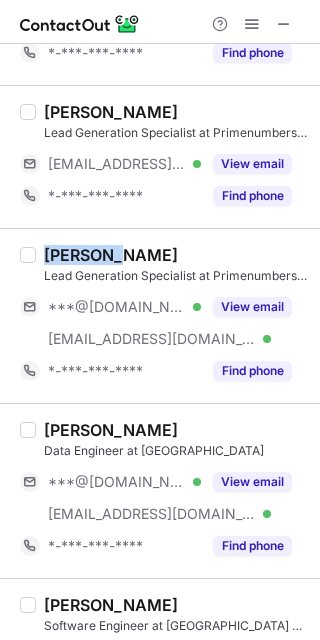 copy on "Preethi" 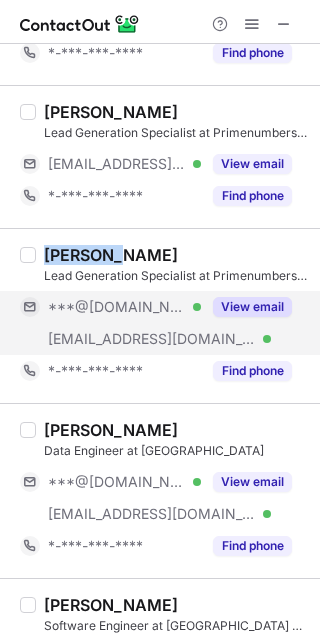 click on "View email" at bounding box center (252, 307) 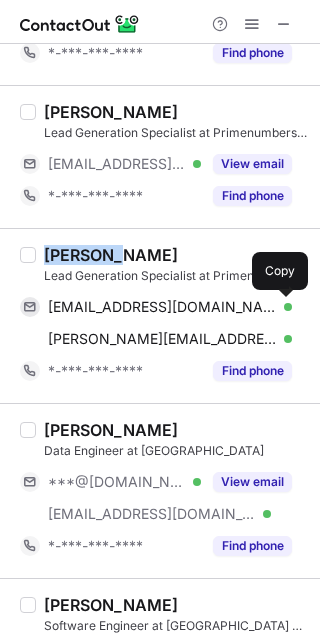 click at bounding box center [282, 307] 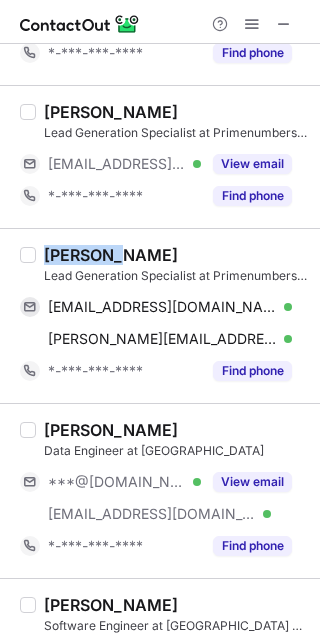 type 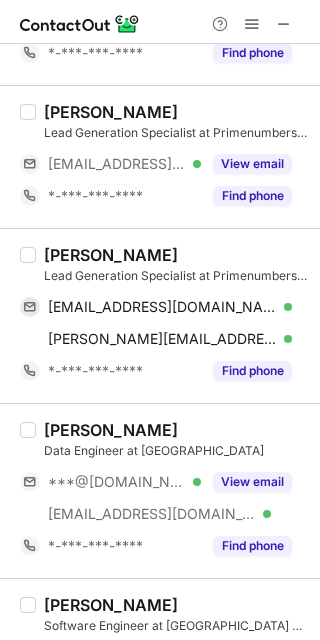 click on "Aravind P" at bounding box center (111, 430) 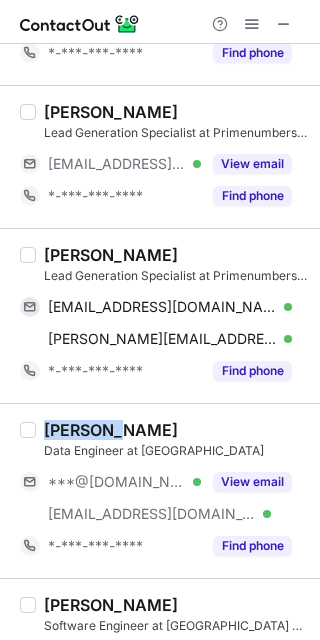 click on "Aravind P" at bounding box center [111, 430] 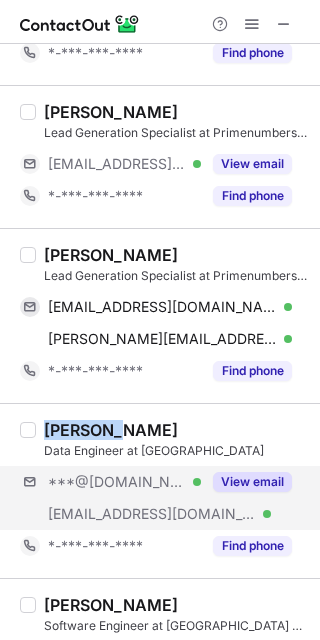 copy on "Aravind" 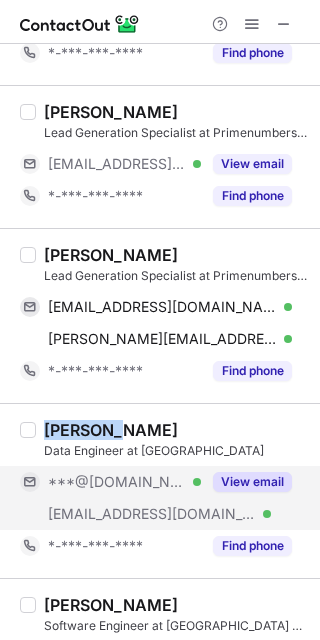 click on "View email" at bounding box center (252, 482) 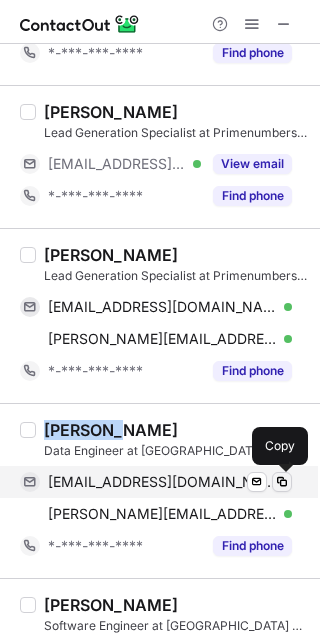 click at bounding box center (282, 482) 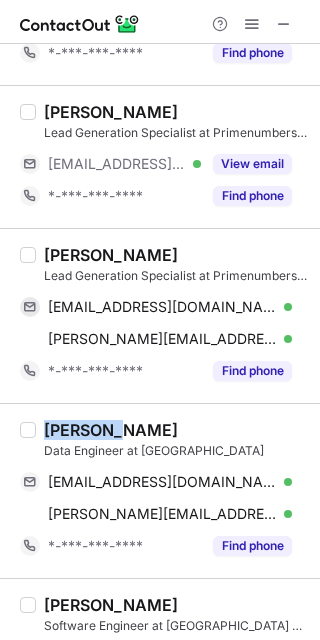 type 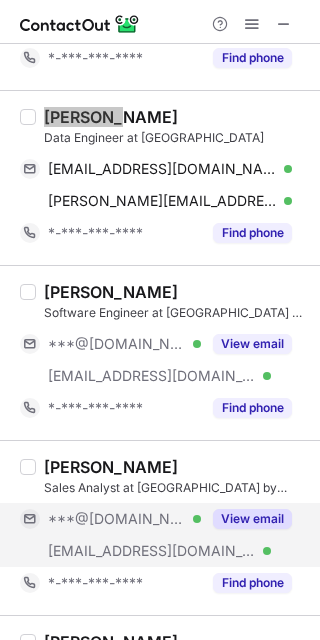 scroll, scrollTop: 3333, scrollLeft: 0, axis: vertical 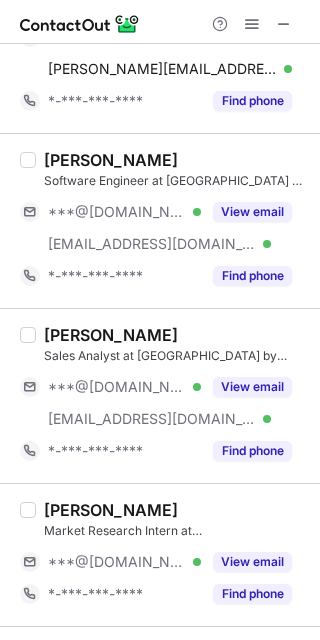 click on "Saurjya Sankar Chatterjee" at bounding box center (111, 160) 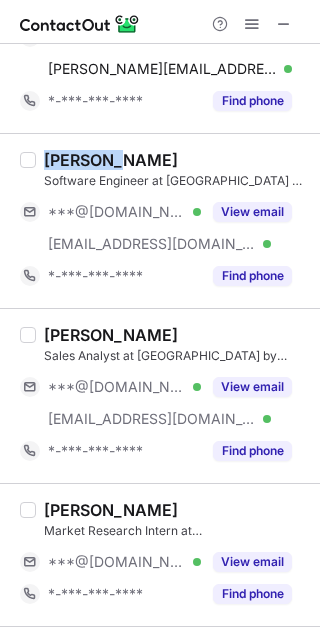 click on "Saurjya Sankar Chatterjee" at bounding box center [111, 160] 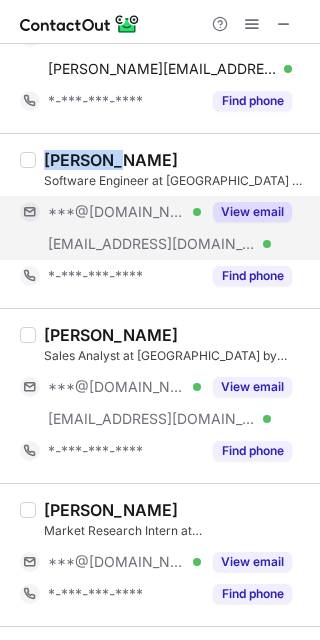 click on "View email" at bounding box center [252, 212] 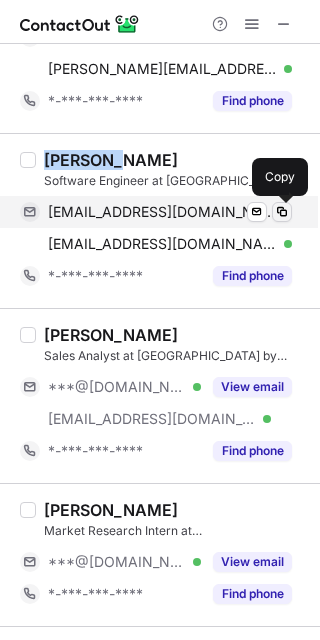 click at bounding box center (282, 212) 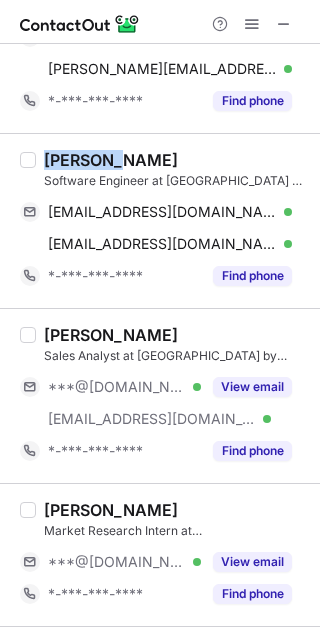 type 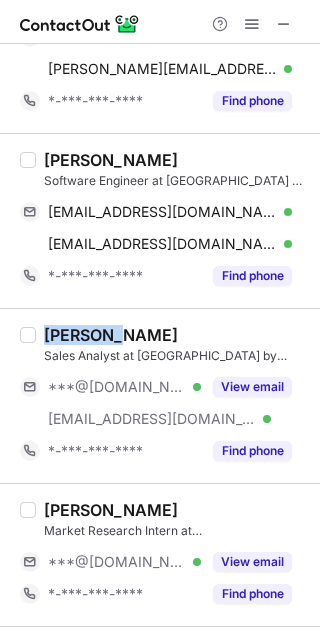 click on "Hrithik Jain" at bounding box center (111, 335) 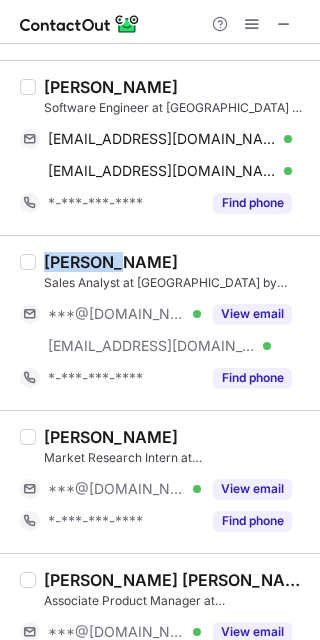 scroll, scrollTop: 3444, scrollLeft: 0, axis: vertical 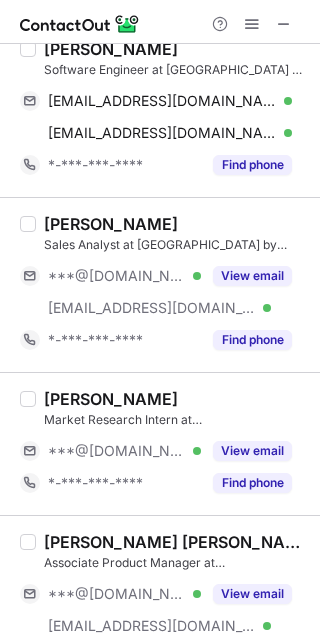 click on "Drishti Ajmera" at bounding box center (111, 399) 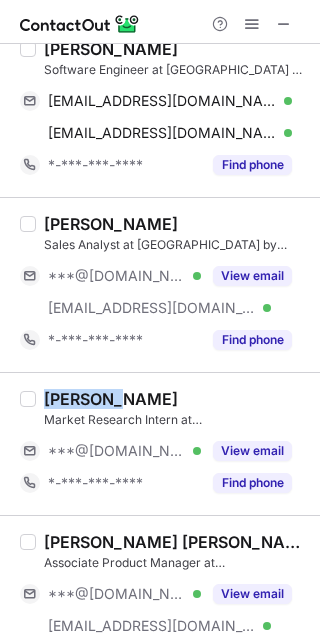 click on "Drishti Ajmera" at bounding box center (111, 399) 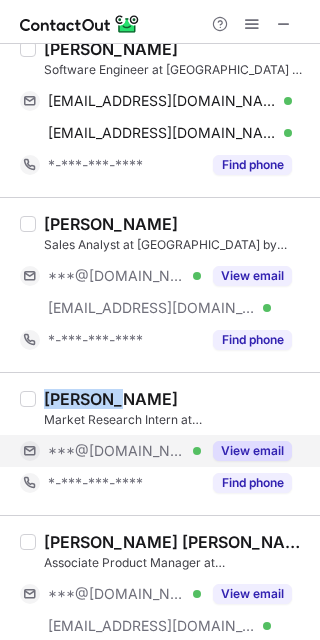 click on "View email" at bounding box center [252, 451] 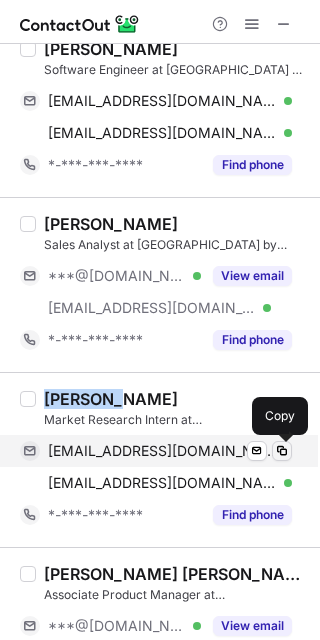 click at bounding box center [282, 451] 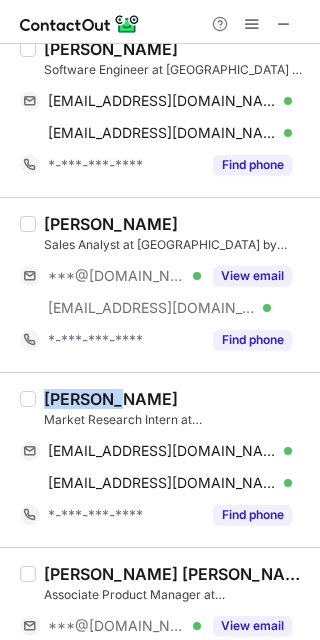 type 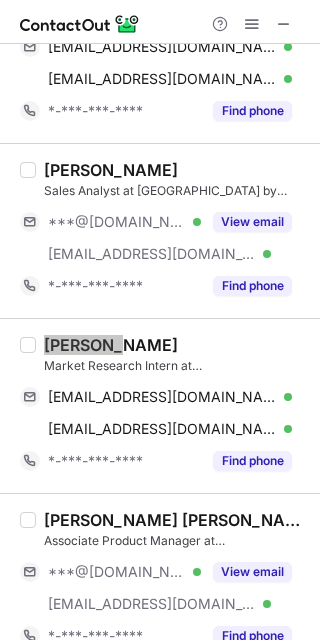 scroll, scrollTop: 3527, scrollLeft: 0, axis: vertical 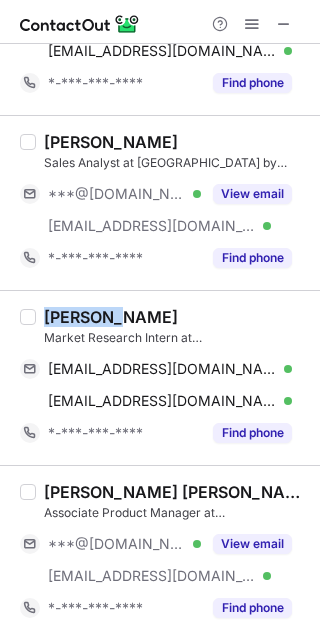 click on "Chinmay Harish" at bounding box center [176, 492] 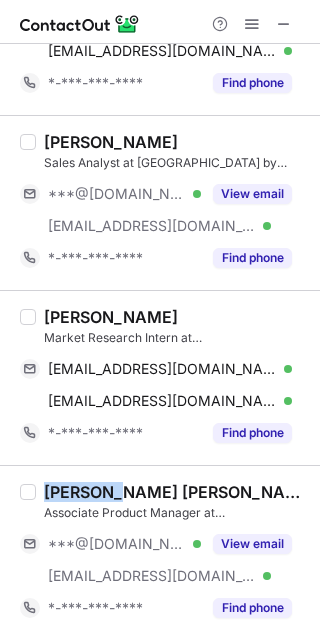 click on "Chinmay Harish" at bounding box center (176, 492) 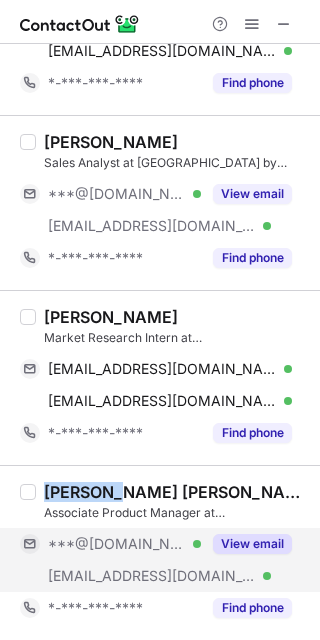 click on "View email" at bounding box center (252, 544) 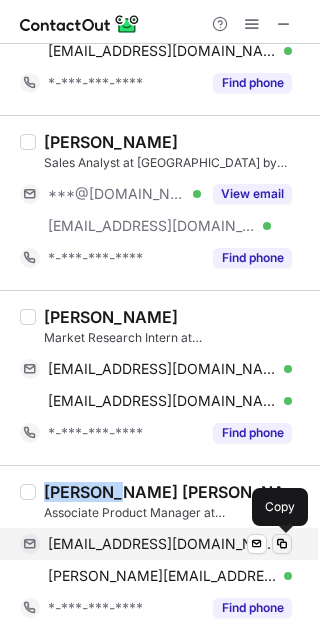 click at bounding box center [282, 544] 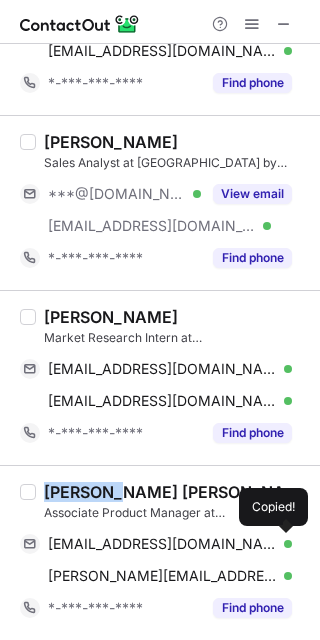 type 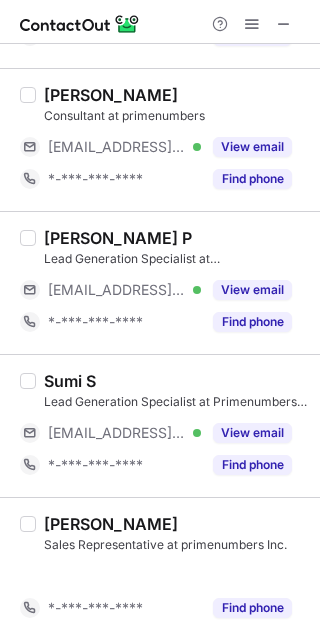 scroll, scrollTop: 1410, scrollLeft: 0, axis: vertical 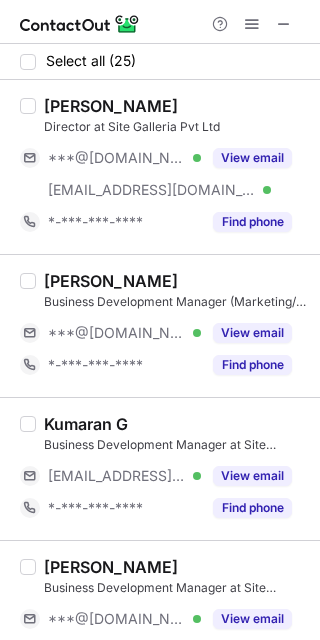 click on "[PERSON_NAME]" at bounding box center [111, 281] 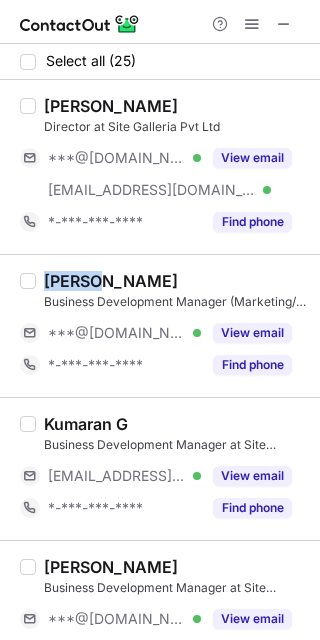 click on "[PERSON_NAME]" at bounding box center [111, 281] 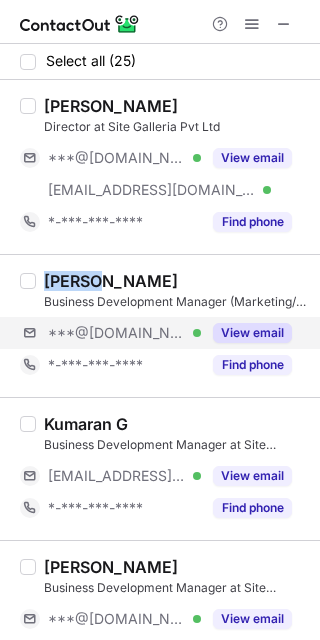 copy on "Naman" 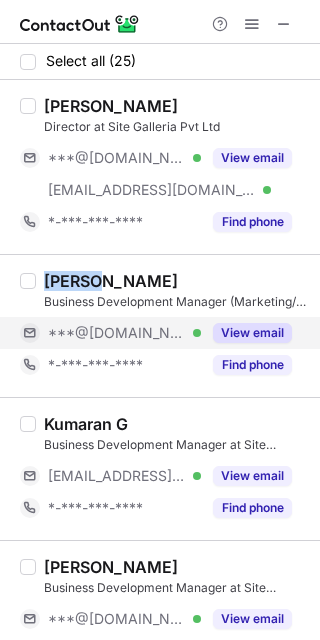click on "View email" at bounding box center [252, 333] 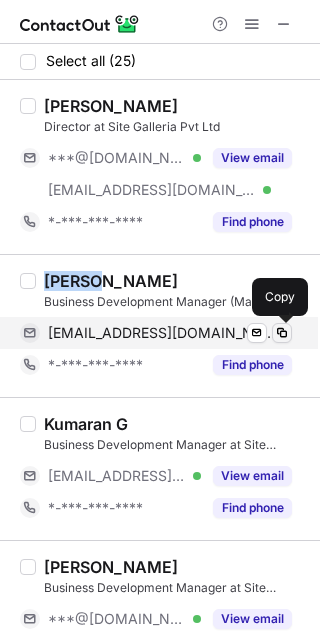 click at bounding box center (282, 333) 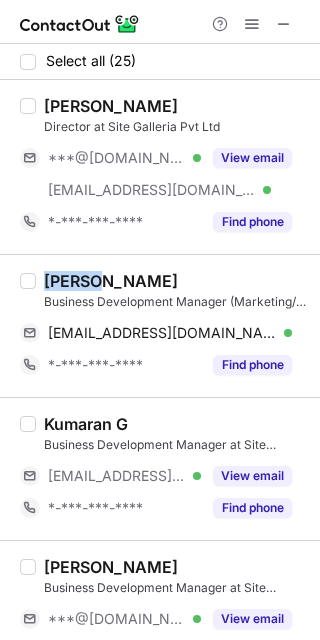 type 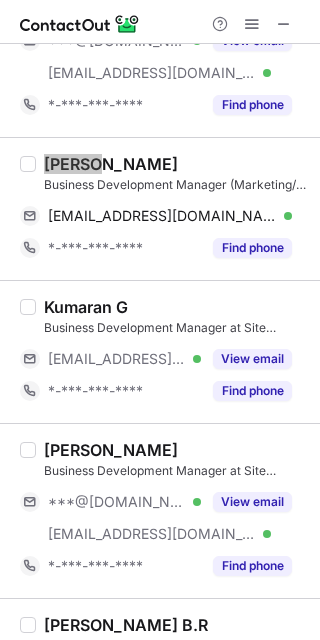 scroll, scrollTop: 222, scrollLeft: 0, axis: vertical 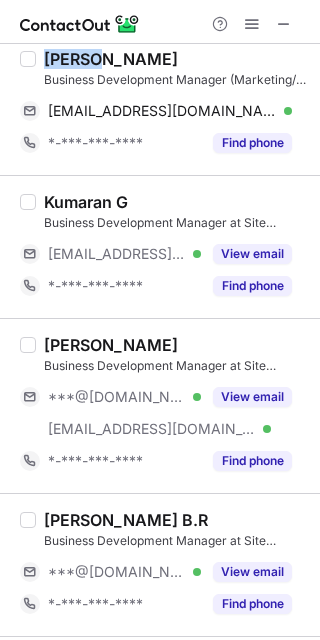 click on "[PERSON_NAME]" at bounding box center (111, 345) 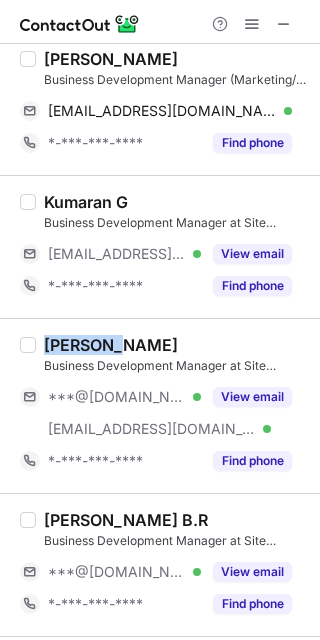 click on "[PERSON_NAME]" at bounding box center (111, 345) 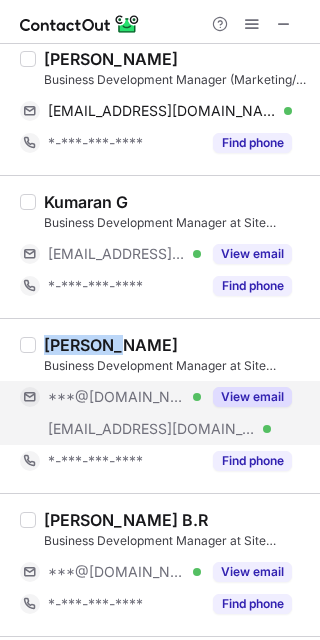 click on "View email" at bounding box center [252, 397] 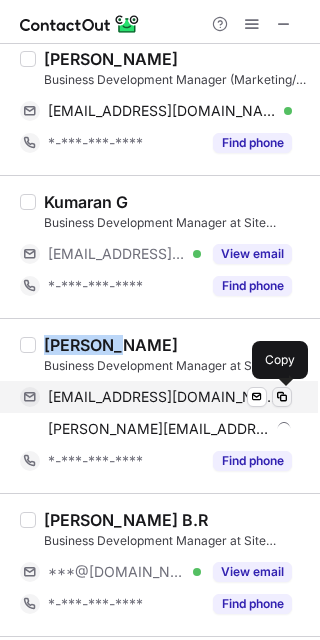 click at bounding box center [282, 397] 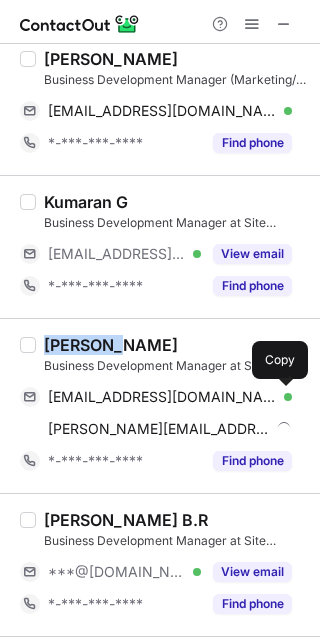 type 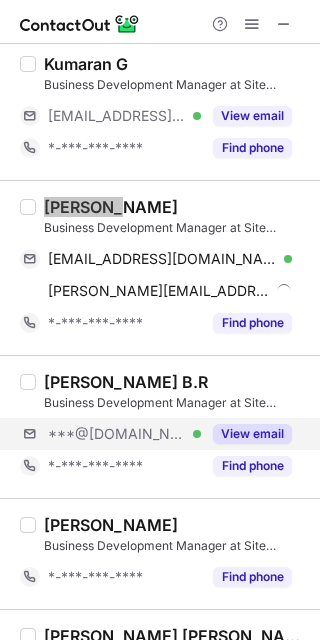 scroll, scrollTop: 444, scrollLeft: 0, axis: vertical 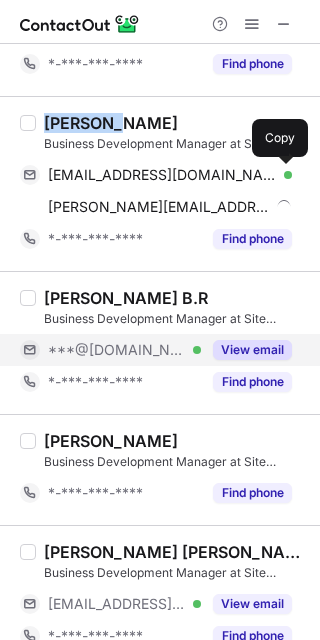 click on "View email" at bounding box center (252, 350) 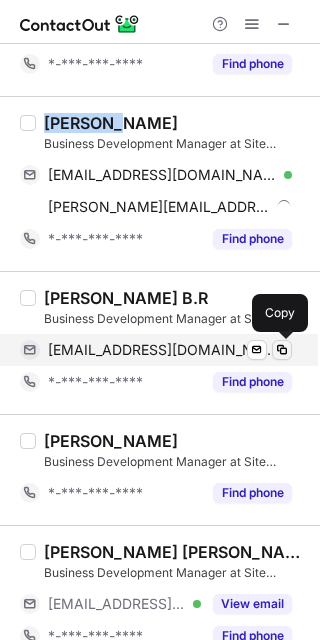 click at bounding box center (282, 350) 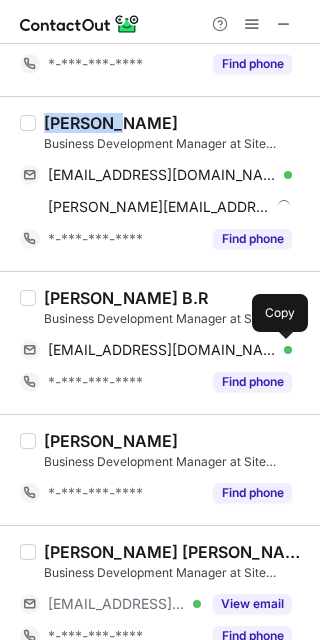 type 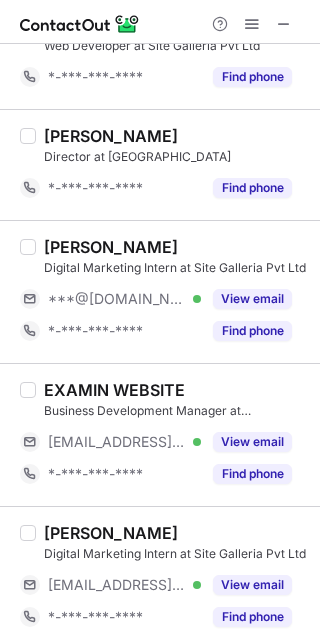 scroll, scrollTop: 1777, scrollLeft: 0, axis: vertical 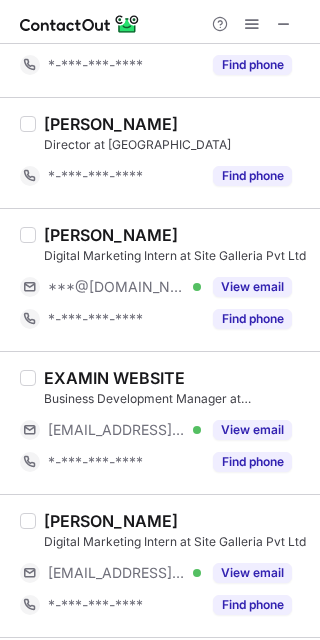 click on "Avani Bhagat" at bounding box center (111, 235) 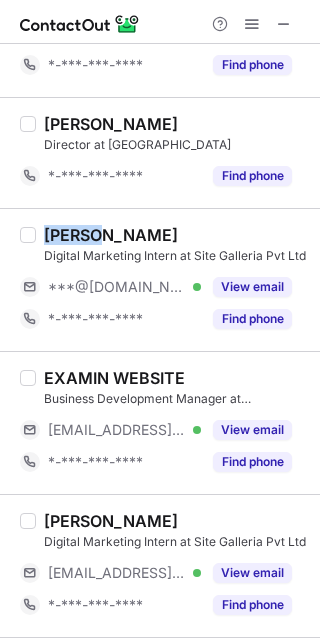 click on "Avani Bhagat" at bounding box center (111, 235) 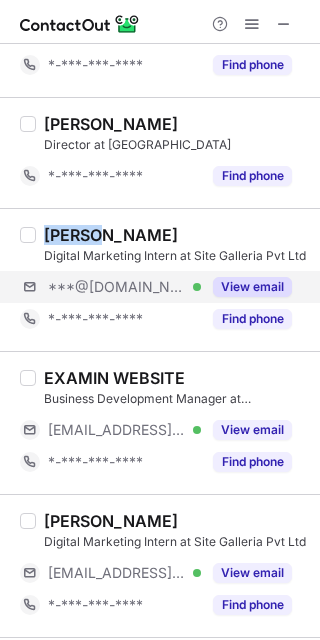drag, startPoint x: 275, startPoint y: 292, endPoint x: 305, endPoint y: 291, distance: 30.016663 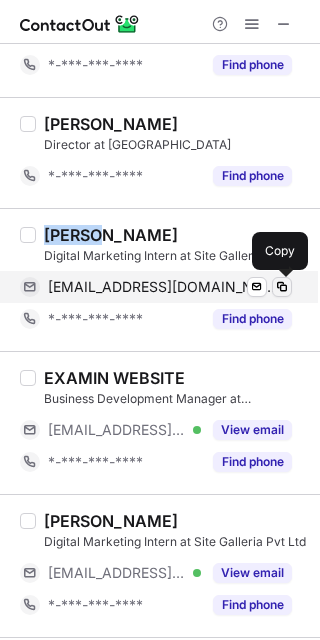click at bounding box center (282, 287) 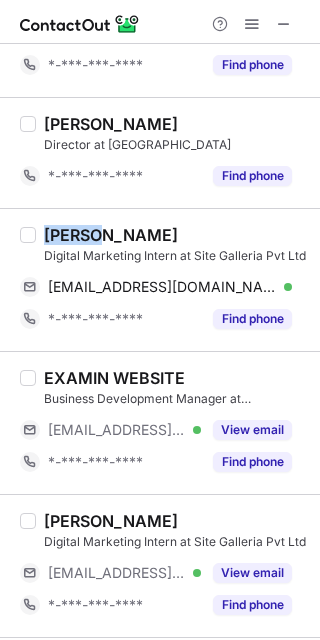 type 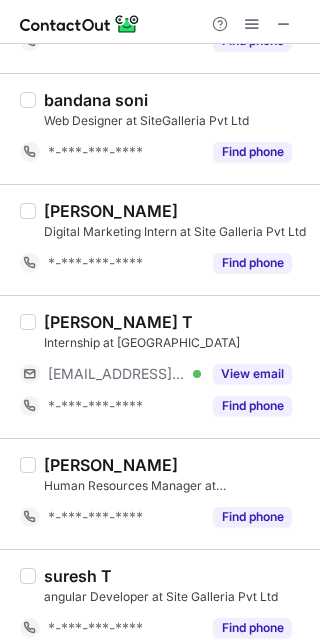 scroll, scrollTop: 2760, scrollLeft: 0, axis: vertical 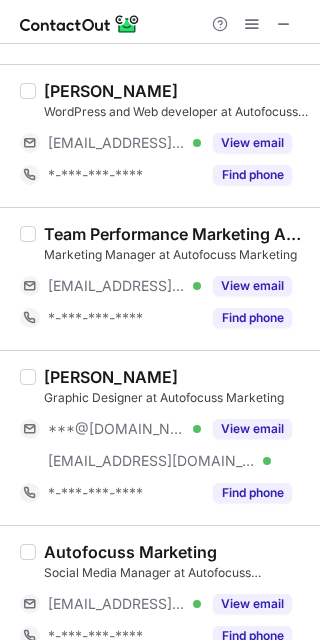 click on "[PERSON_NAME]" at bounding box center [111, 377] 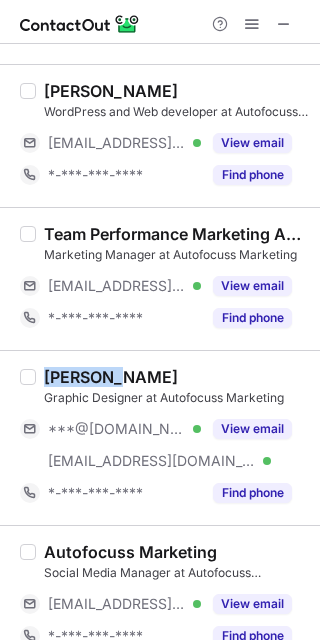 click on "[PERSON_NAME]" at bounding box center (111, 377) 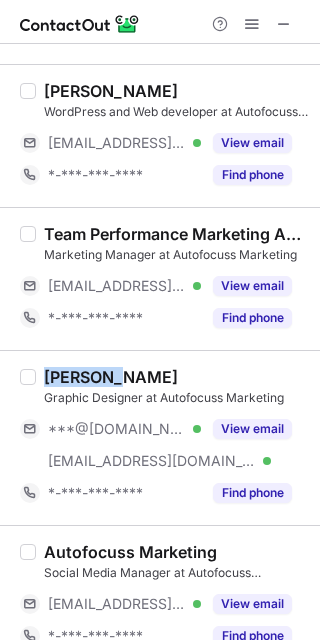 copy on "[PERSON_NAME]" 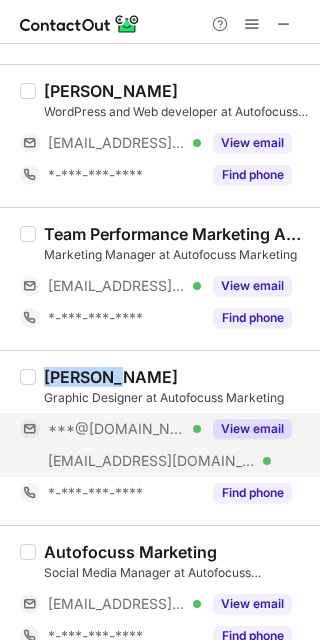click on "View email" at bounding box center (252, 429) 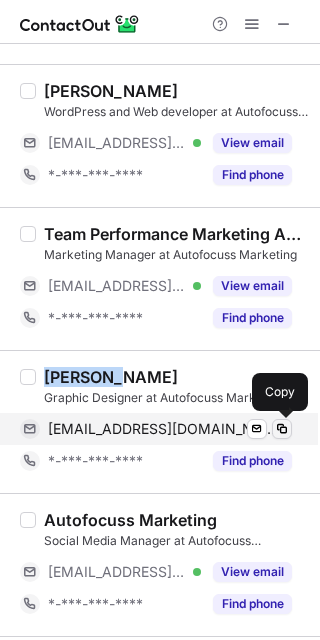click at bounding box center (282, 429) 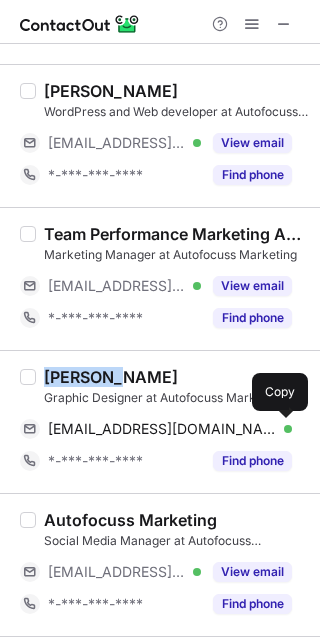 type 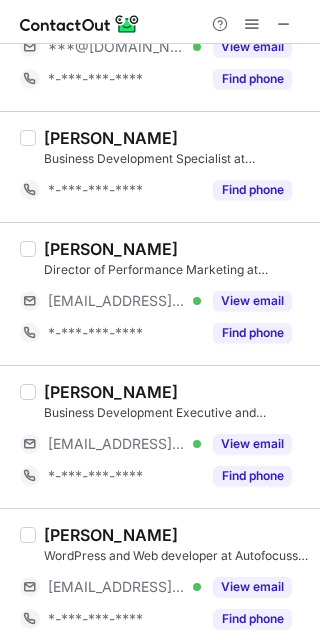 scroll, scrollTop: 0, scrollLeft: 0, axis: both 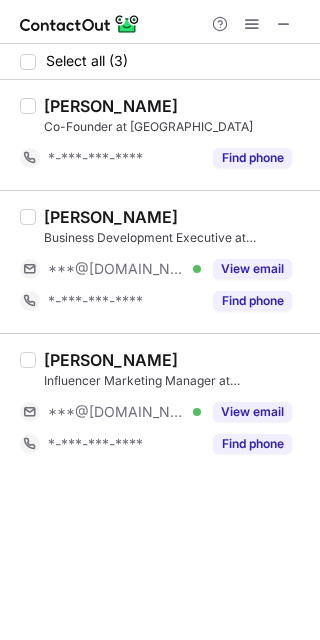 click on "[PERSON_NAME]" at bounding box center (176, 106) 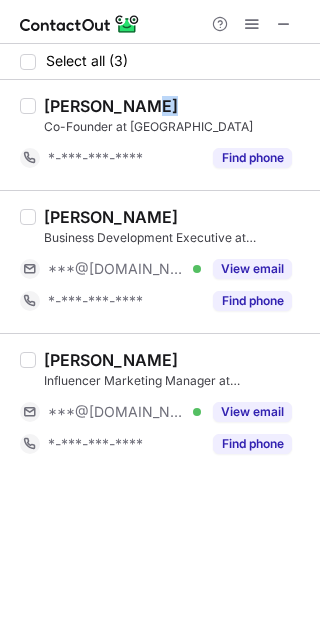 click on "[PERSON_NAME]" at bounding box center [176, 106] 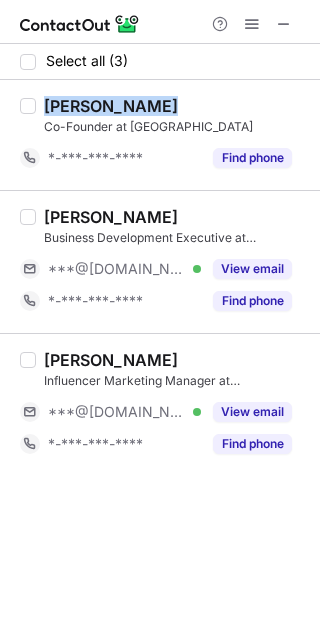 click on "[PERSON_NAME]" at bounding box center [176, 106] 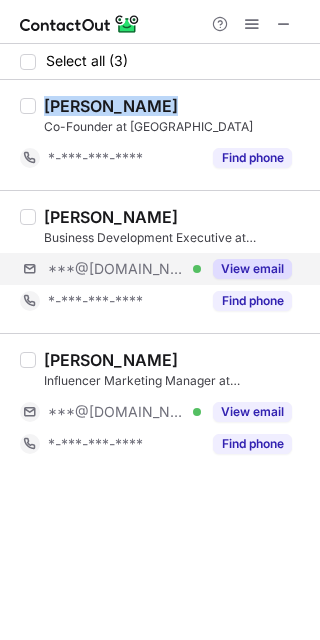 copy on "[PERSON_NAME]" 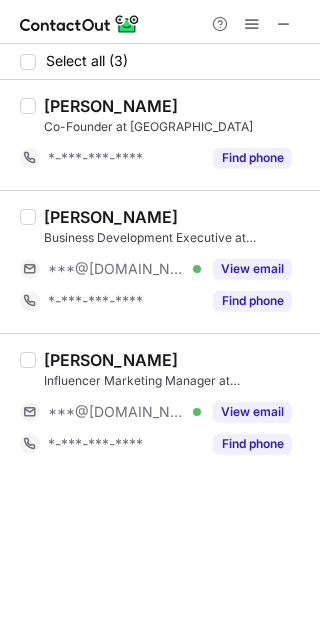 click on "Swadhin Sahoo" at bounding box center [111, 217] 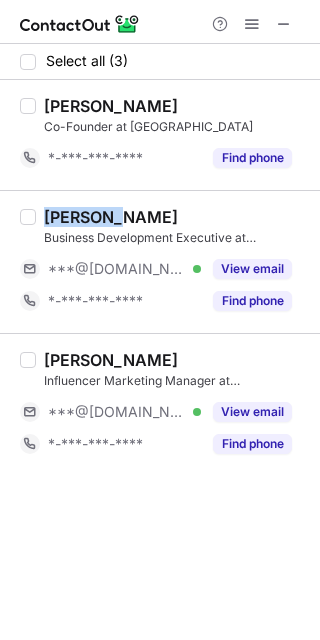 click on "Swadhin Sahoo" at bounding box center (111, 217) 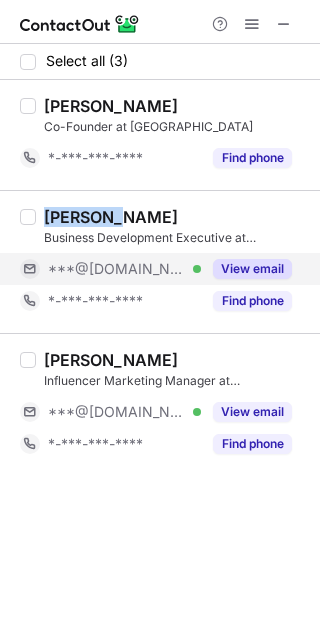 click on "View email" at bounding box center [252, 269] 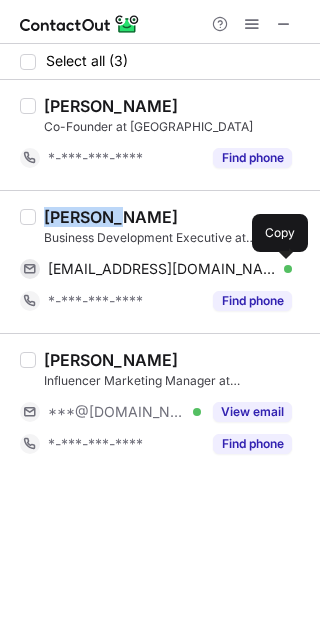 click at bounding box center (282, 269) 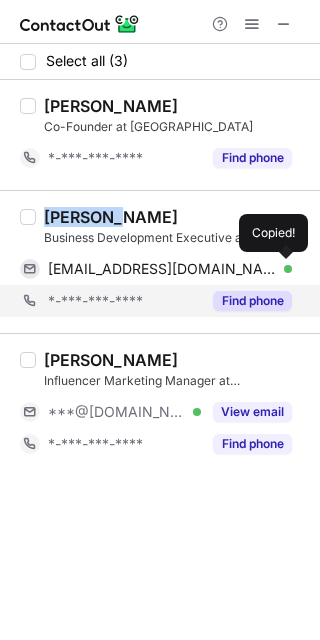 type 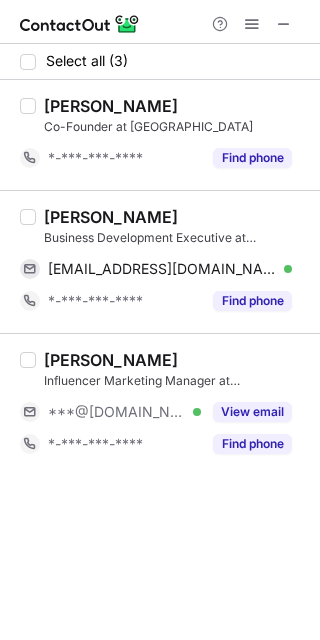 click on "Purba Mukherjee" at bounding box center (111, 360) 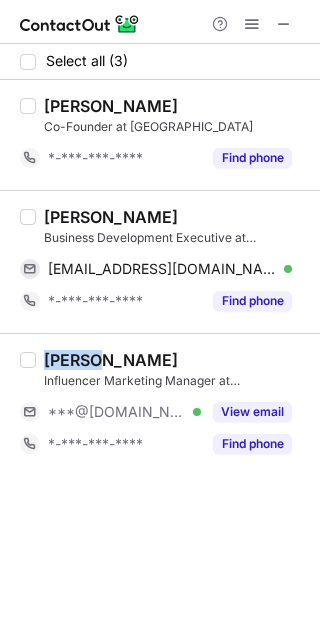 click on "Purba Mukherjee" at bounding box center [111, 360] 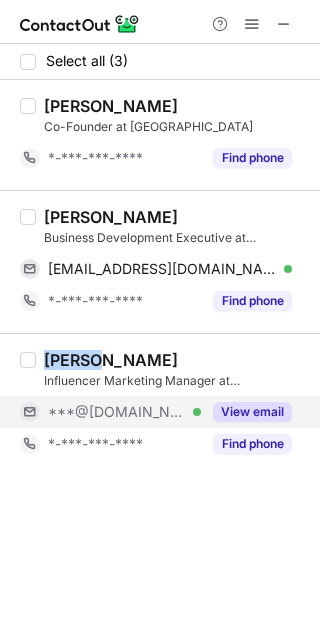 click on "View email" at bounding box center [252, 412] 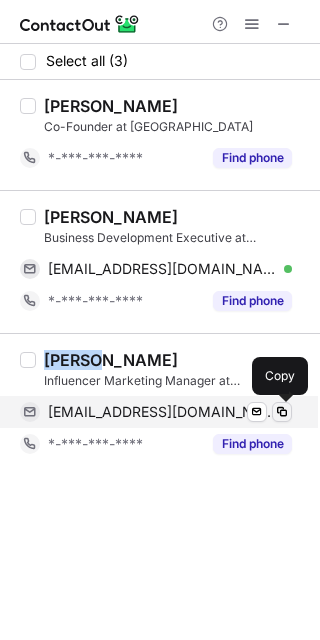 click at bounding box center [282, 412] 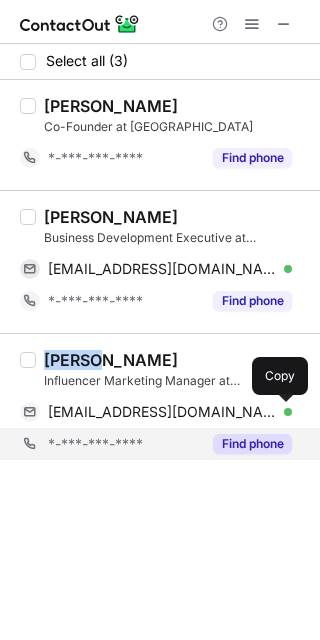 type 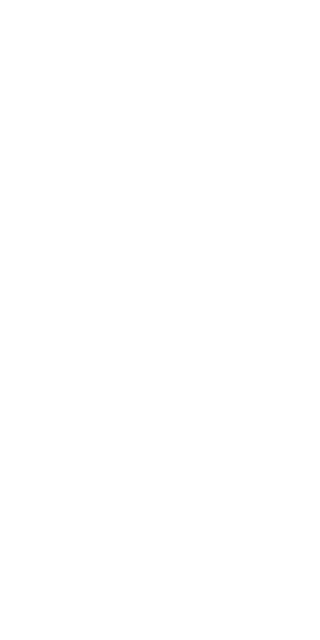 scroll, scrollTop: 0, scrollLeft: 0, axis: both 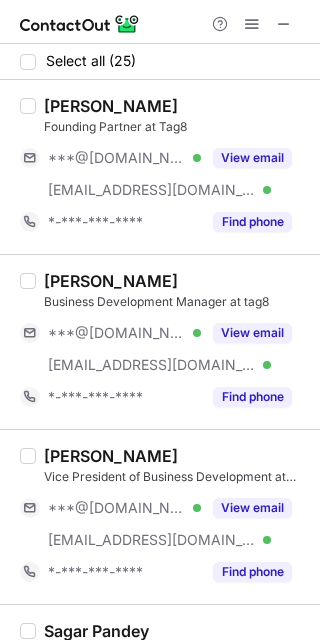 click on "Neha Yadav" at bounding box center [111, 281] 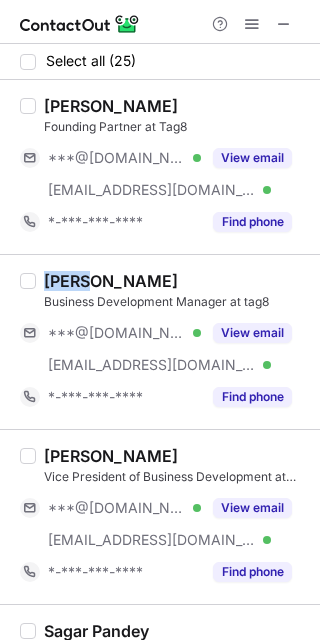 click on "Neha Yadav" at bounding box center (111, 281) 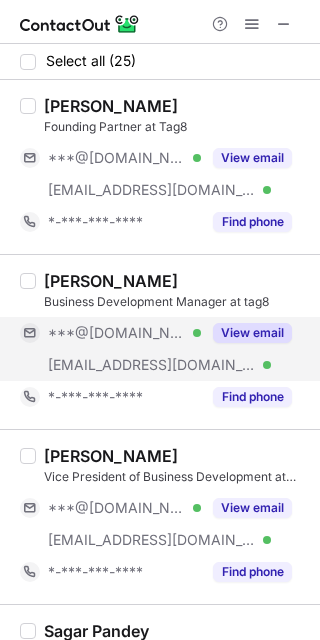 click on "View email" at bounding box center (246, 333) 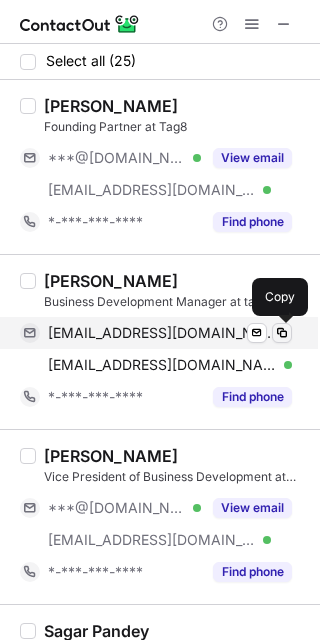 click at bounding box center (282, 333) 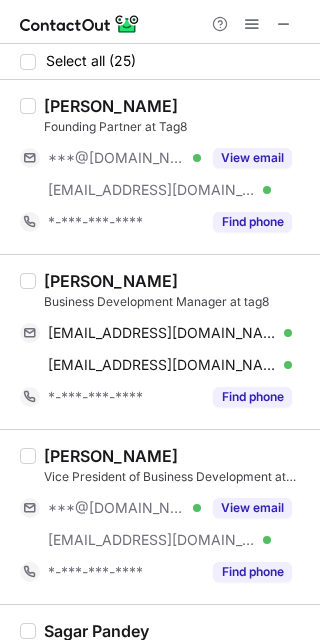 type 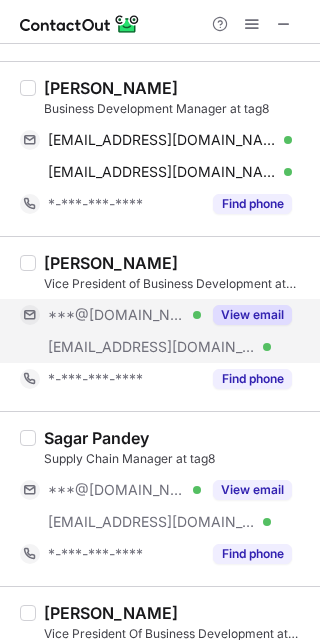 scroll, scrollTop: 222, scrollLeft: 0, axis: vertical 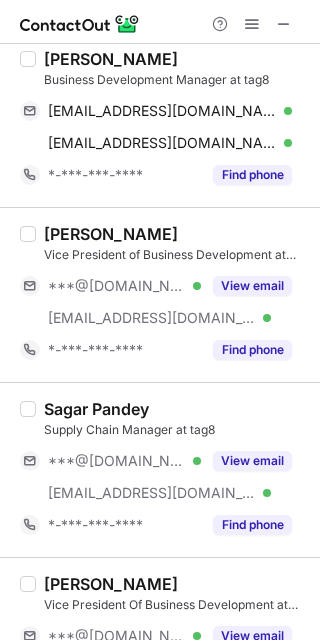 click on "Sagar Pandey" at bounding box center (96, 409) 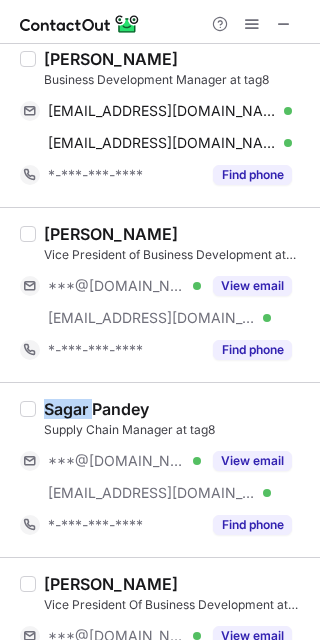 click on "Sagar Pandey" at bounding box center [96, 409] 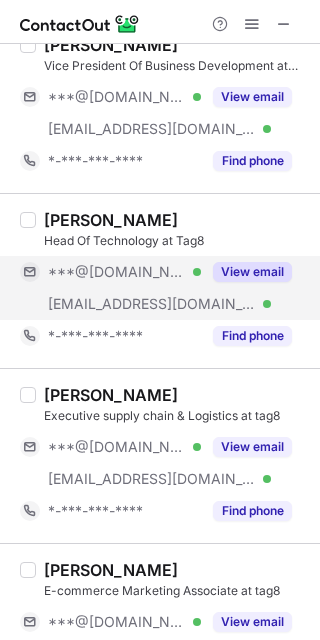 scroll, scrollTop: 888, scrollLeft: 0, axis: vertical 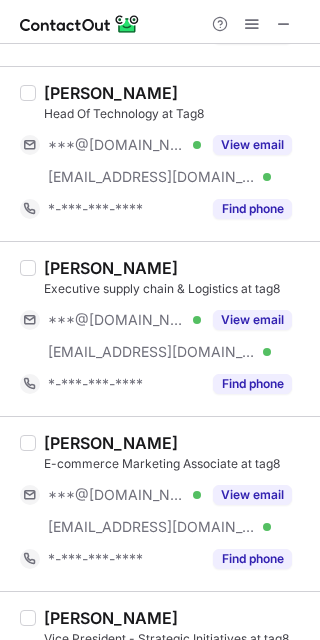 click on "Amit Pandey" at bounding box center [111, 268] 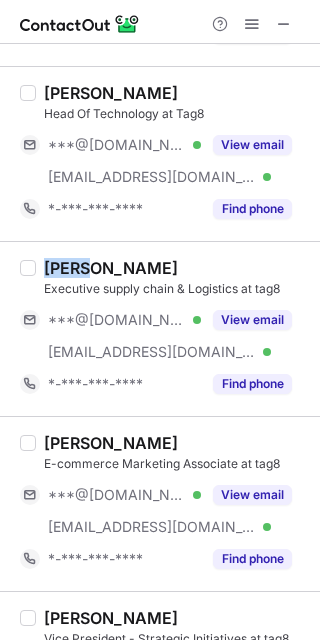 click on "Amit Pandey" at bounding box center (111, 268) 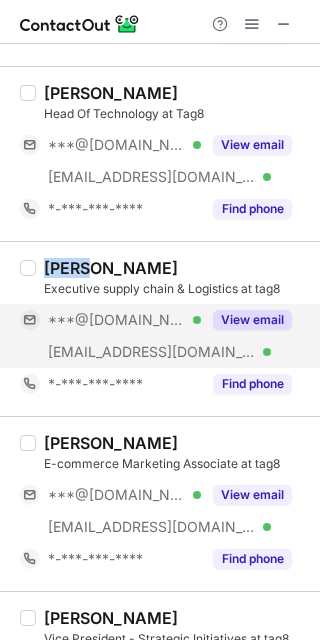 copy on "Amit" 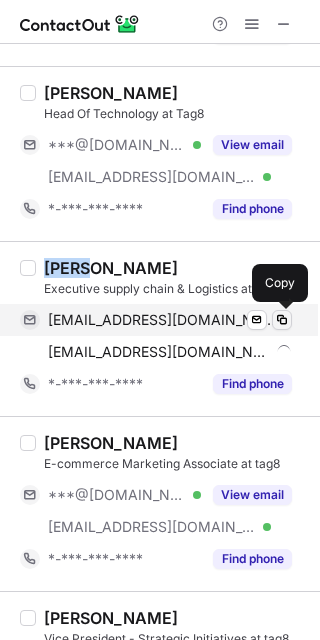 click at bounding box center [282, 320] 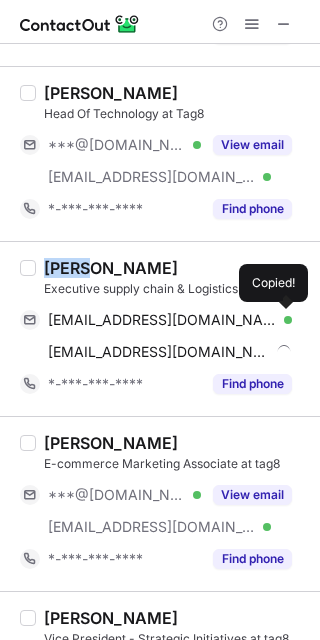 type 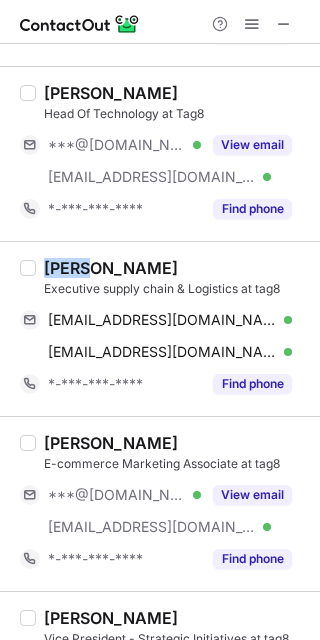 click on "Syed Ali Meer" at bounding box center [111, 443] 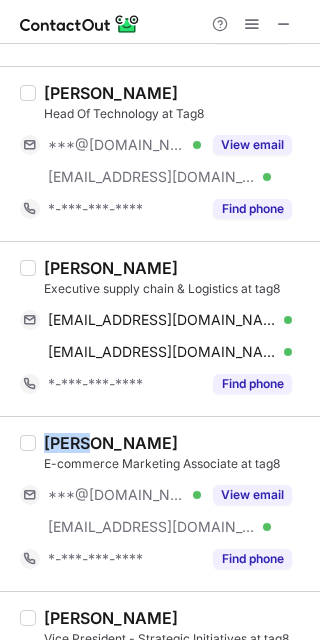 click on "Syed Ali Meer" at bounding box center (111, 443) 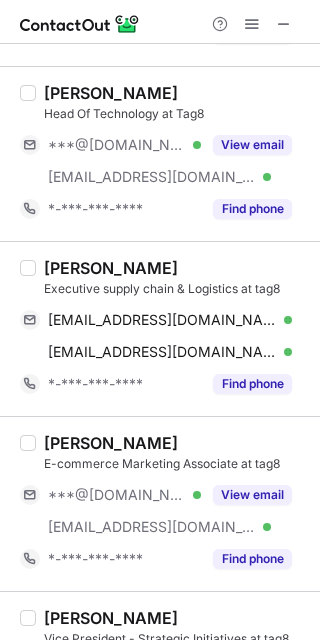 click on "Syed Ali Meer E-commerce Marketing Associate at tag8 ***@gmail.com Verified ***@tag8.in Verified View email *-***-***-**** Find phone" at bounding box center (160, 503) 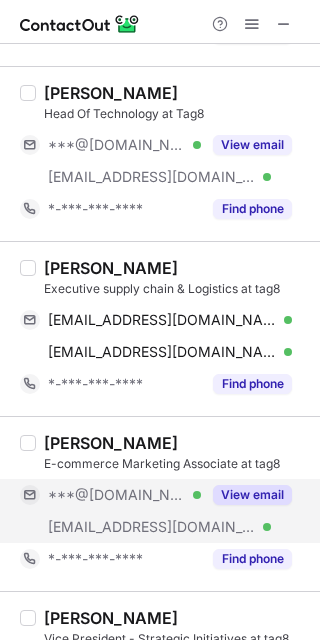 click on "View email" at bounding box center [252, 495] 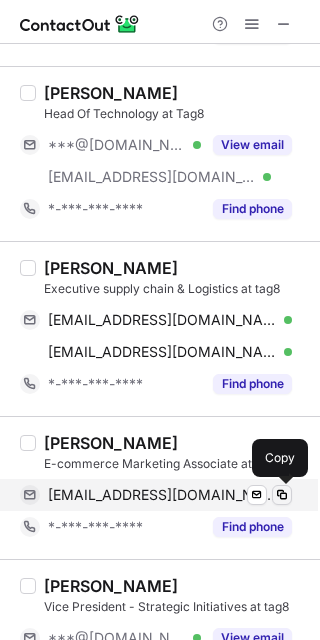 click at bounding box center (282, 495) 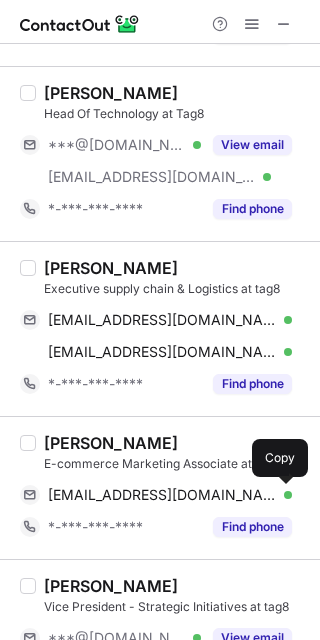 type 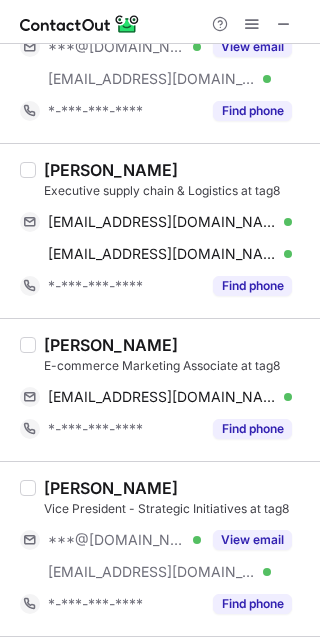 scroll, scrollTop: 1222, scrollLeft: 0, axis: vertical 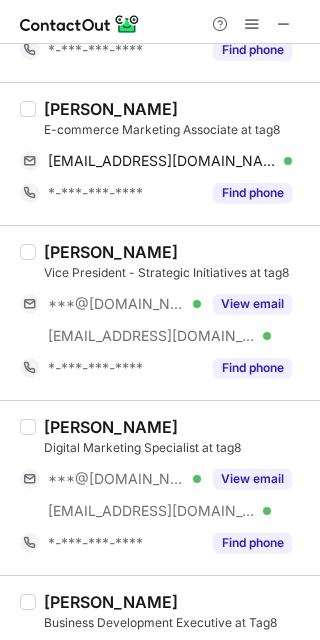 click on "Akash Naralkar" at bounding box center [111, 427] 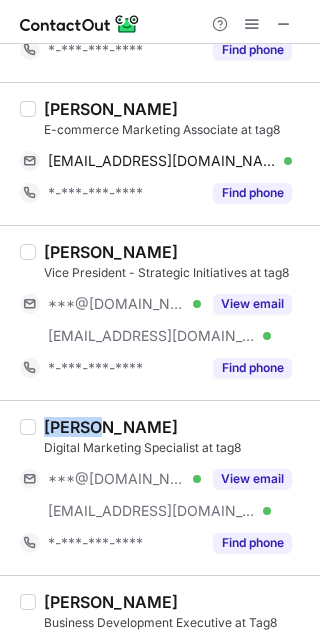 click on "Akash Naralkar" at bounding box center [111, 427] 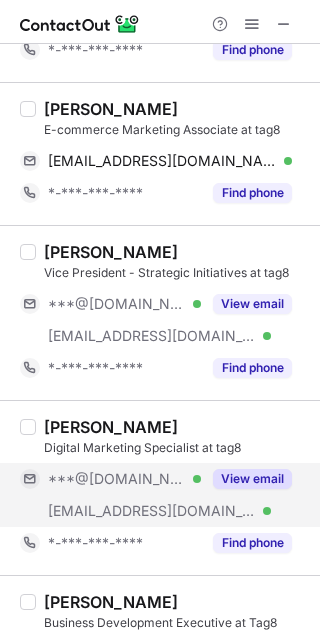 click on "View email" at bounding box center [246, 479] 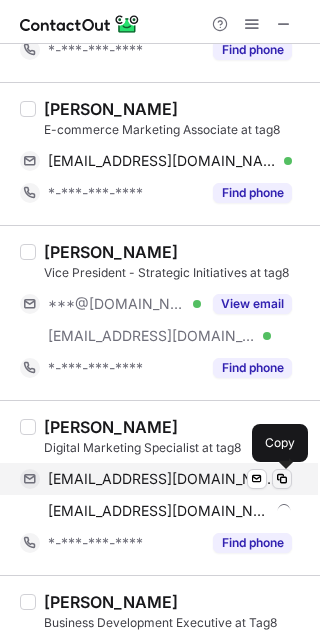 click at bounding box center (282, 479) 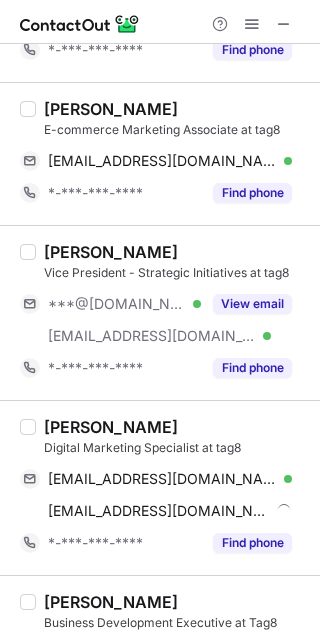 type 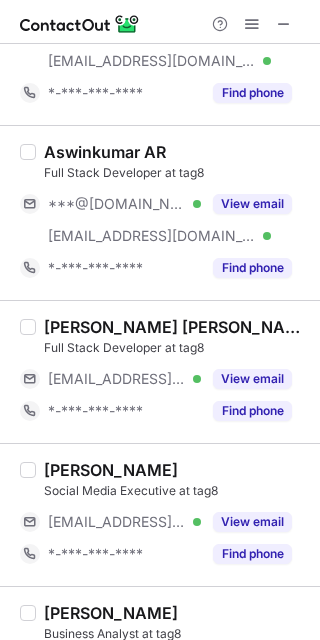 scroll, scrollTop: 2666, scrollLeft: 0, axis: vertical 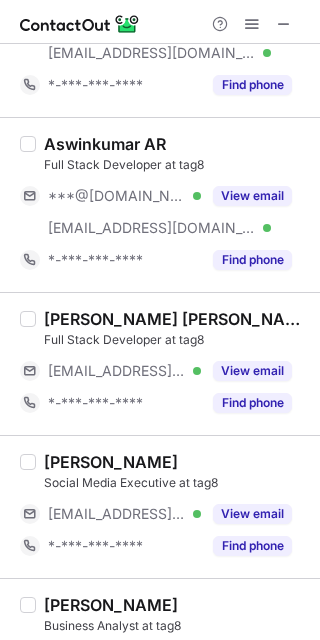 click on "Aswinkumar AR" at bounding box center (105, 144) 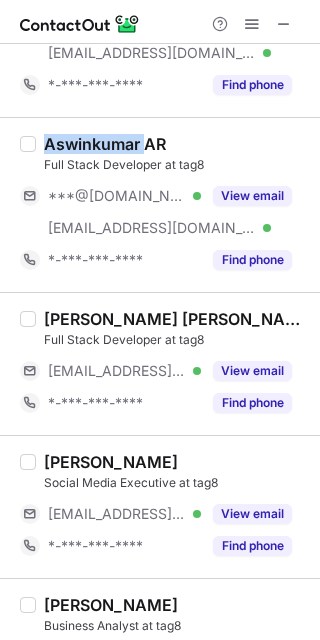 click on "Aswinkumar AR" at bounding box center (105, 144) 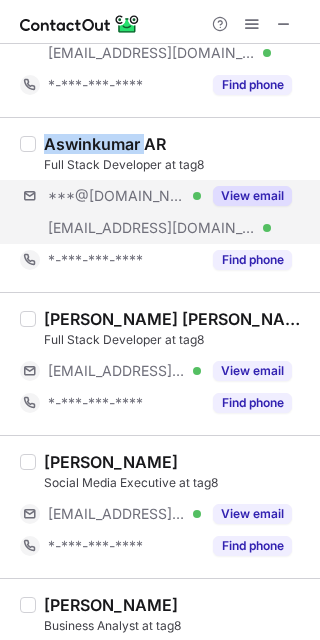drag, startPoint x: 235, startPoint y: 189, endPoint x: 306, endPoint y: 192, distance: 71.063354 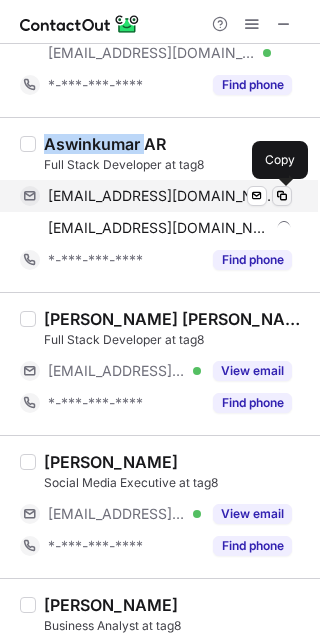 click at bounding box center [282, 196] 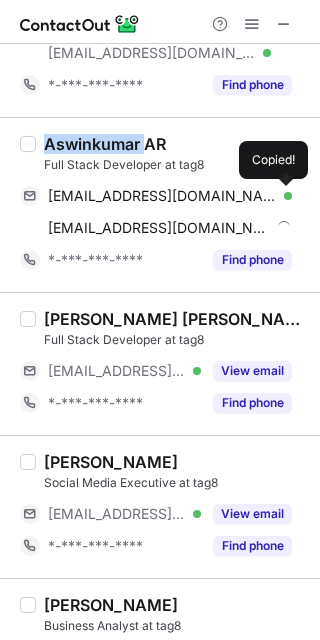 type 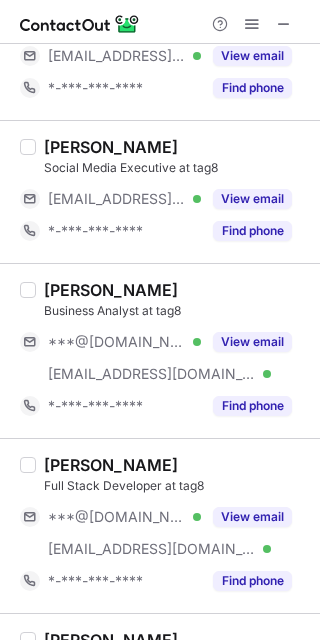scroll, scrollTop: 3000, scrollLeft: 0, axis: vertical 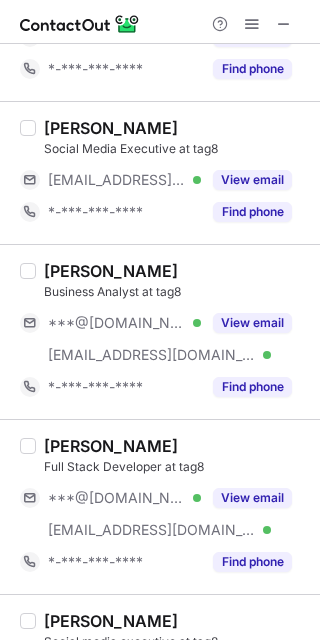 click on "Gauri Sonawane" at bounding box center (111, 271) 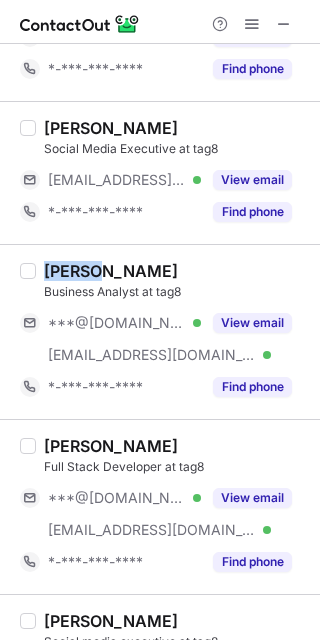 click on "Gauri Sonawane" at bounding box center (111, 271) 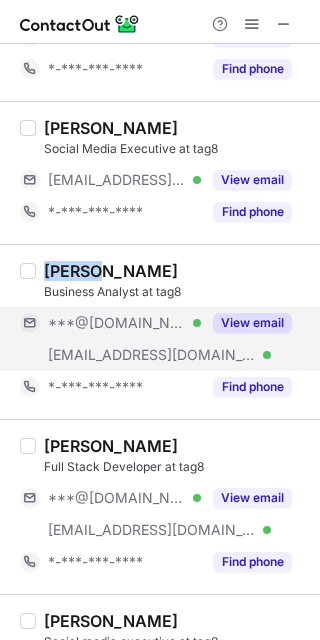 click on "View email" at bounding box center (252, 323) 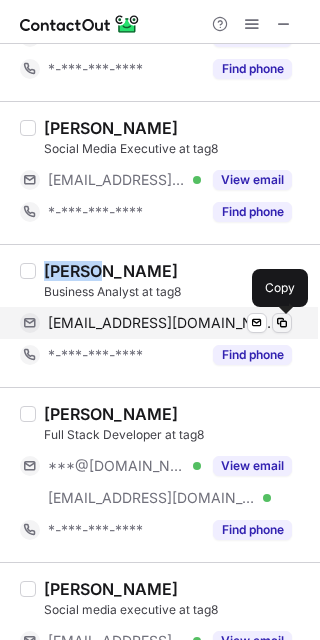 click at bounding box center [282, 323] 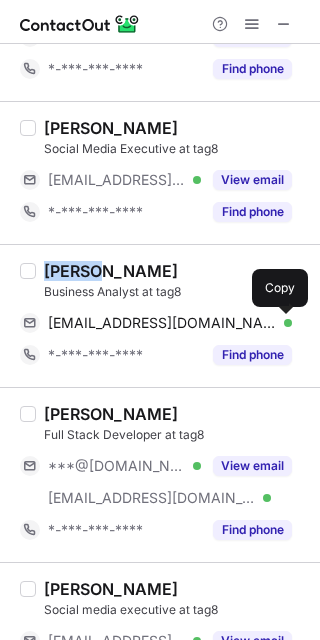 type 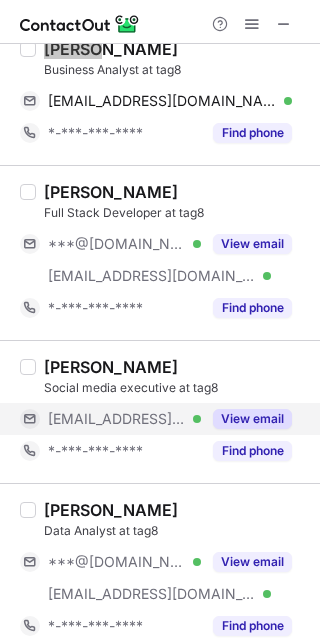 scroll, scrollTop: 3333, scrollLeft: 0, axis: vertical 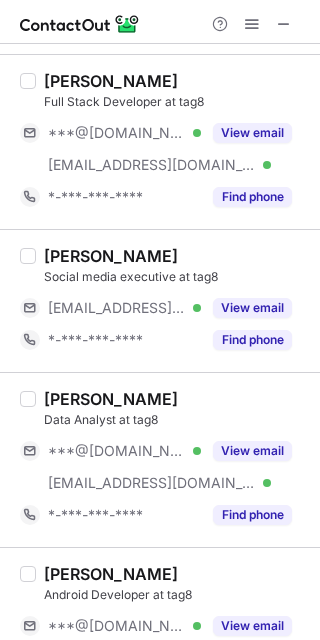 click on "Samridhi Gupta" at bounding box center [111, 399] 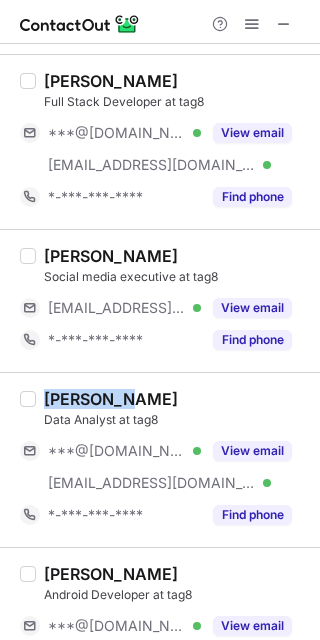 click on "Samridhi Gupta" at bounding box center (111, 399) 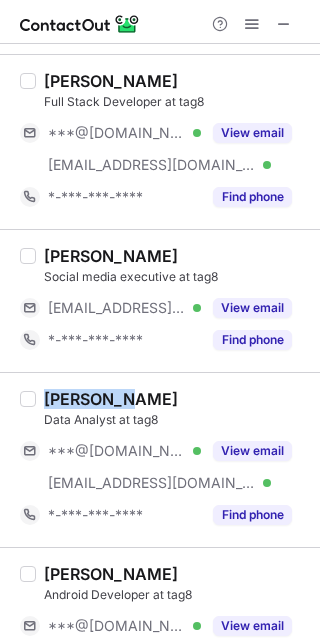 copy on "Samridhi" 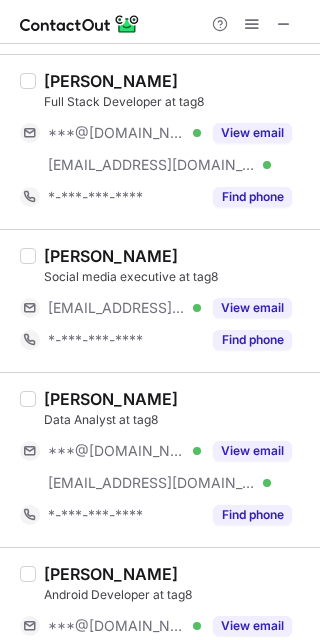 click on "Samridhi Gupta Data Analyst at tag8 ***@gmail.com Verified ***@tag8.in Verified View email *-***-***-**** Find phone" at bounding box center (172, 460) 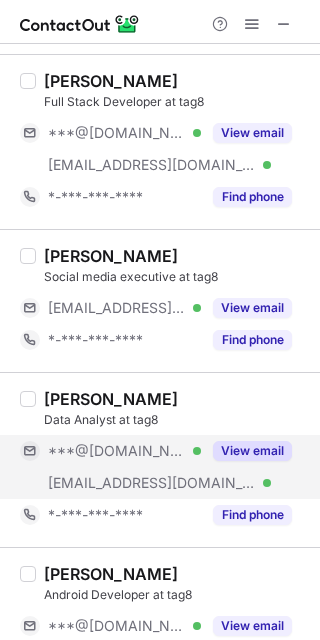 click on "View email" at bounding box center [252, 451] 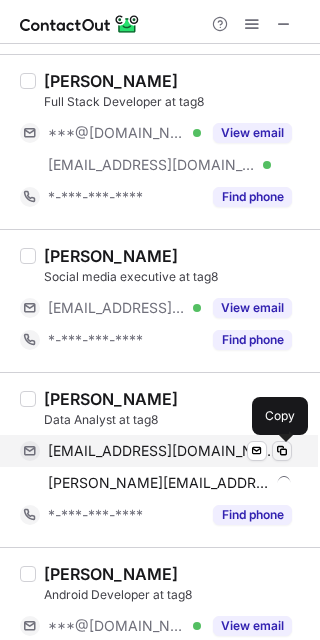 click at bounding box center [282, 451] 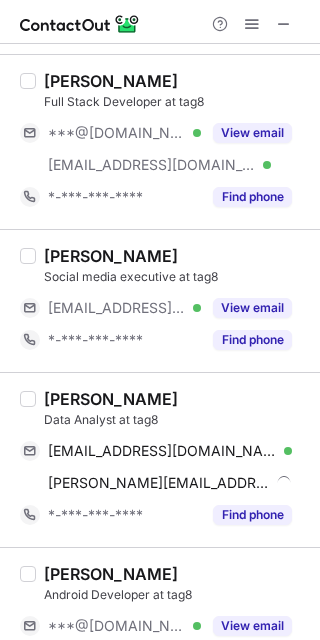 type 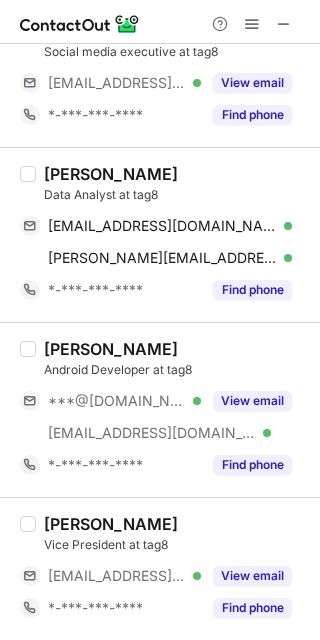 scroll, scrollTop: 3560, scrollLeft: 0, axis: vertical 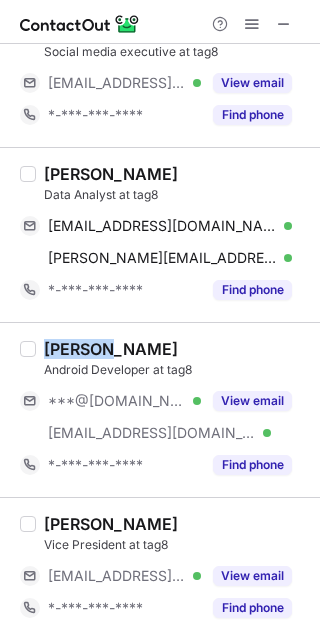 click on "Rizwan Sayyed" at bounding box center [111, 349] 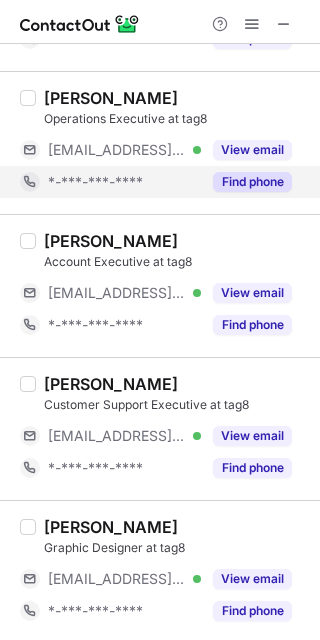 scroll, scrollTop: 1044, scrollLeft: 0, axis: vertical 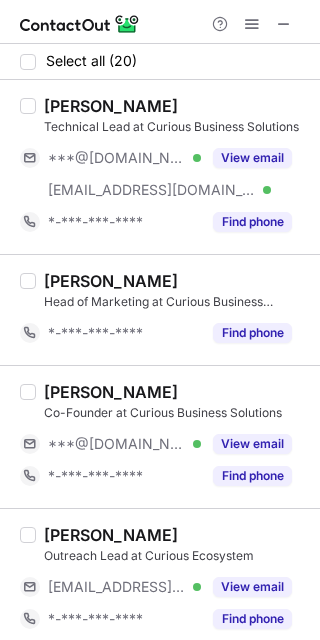 click on "Nandan G N" at bounding box center (176, 392) 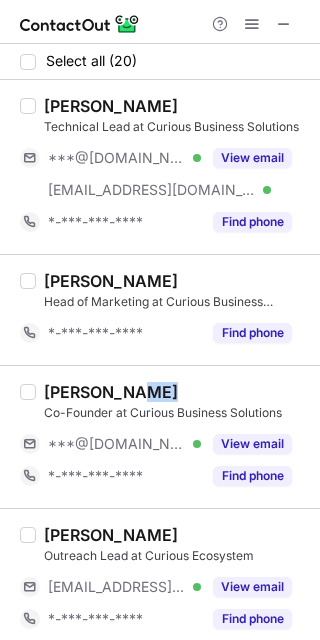 click on "Nandan G N" at bounding box center [176, 392] 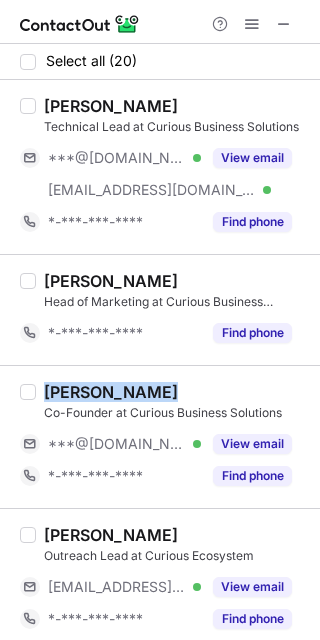 click on "Nandan G N" at bounding box center [176, 392] 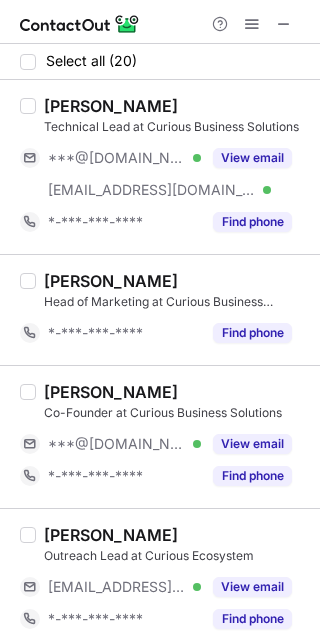 click on "Aryan Garg" at bounding box center [111, 106] 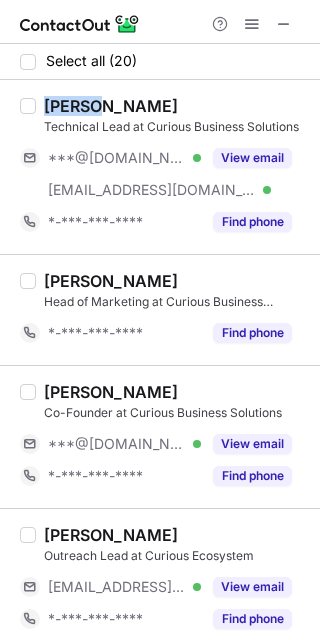 click on "Aryan Garg" at bounding box center [111, 106] 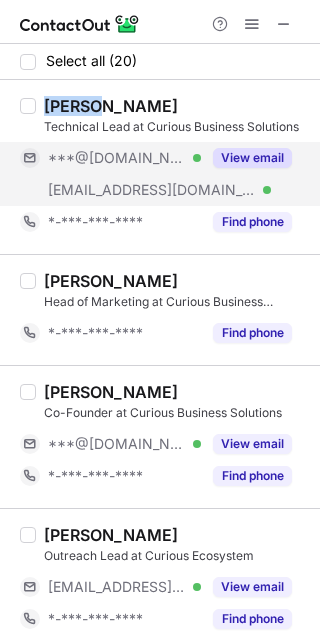 click on "View email" at bounding box center (252, 158) 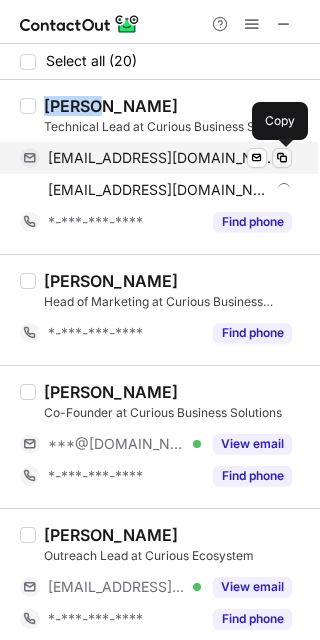 click at bounding box center [282, 158] 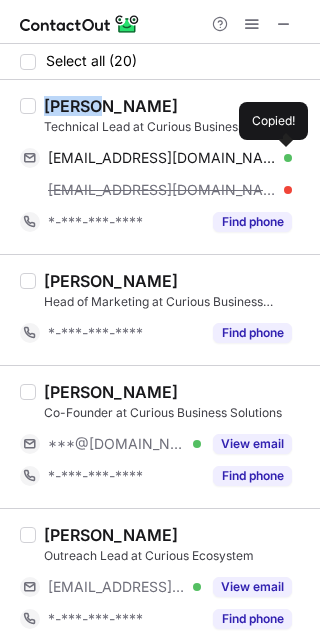 type 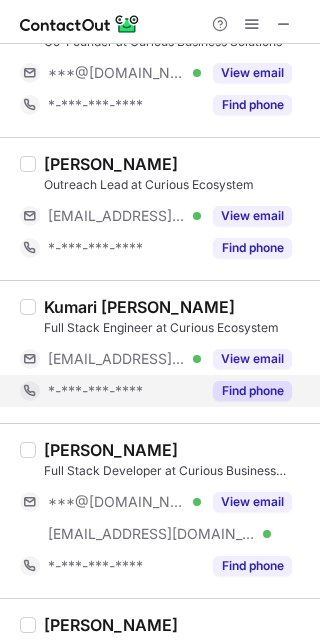 scroll, scrollTop: 444, scrollLeft: 0, axis: vertical 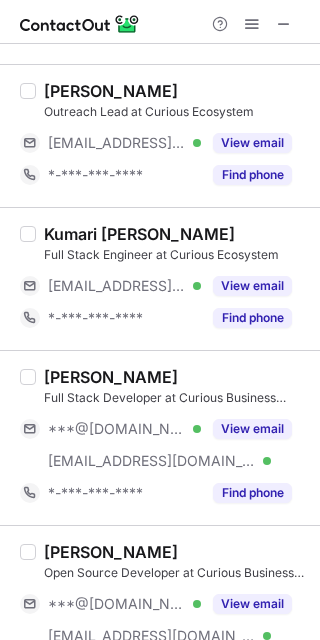 click on "Suchitra Sahoo" at bounding box center (111, 377) 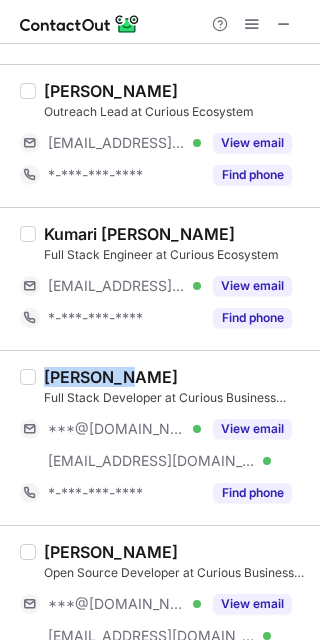 click on "Suchitra Sahoo" at bounding box center [111, 377] 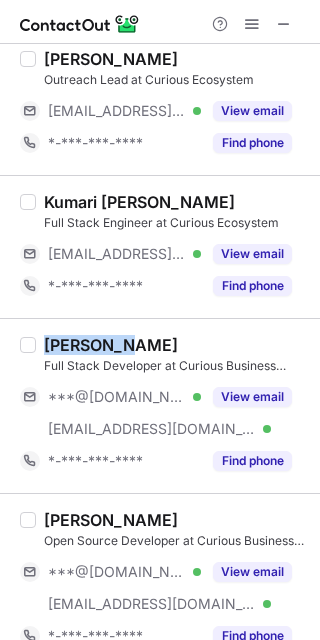 scroll, scrollTop: 413, scrollLeft: 0, axis: vertical 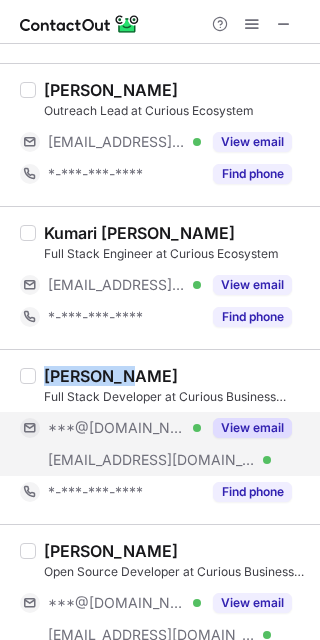 click on "View email" at bounding box center (252, 428) 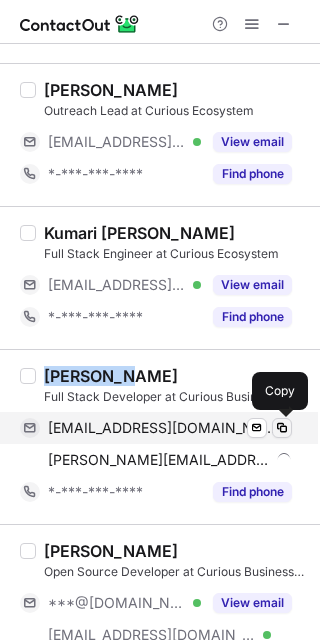 click at bounding box center (282, 428) 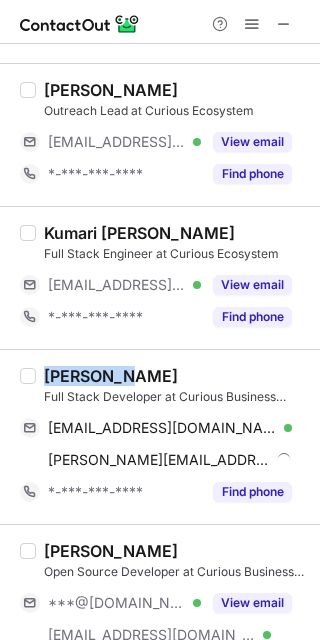 type 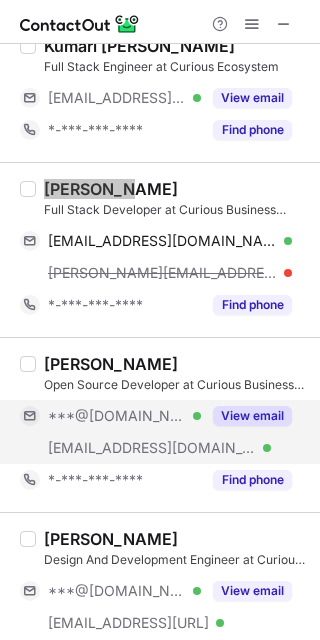 scroll, scrollTop: 635, scrollLeft: 0, axis: vertical 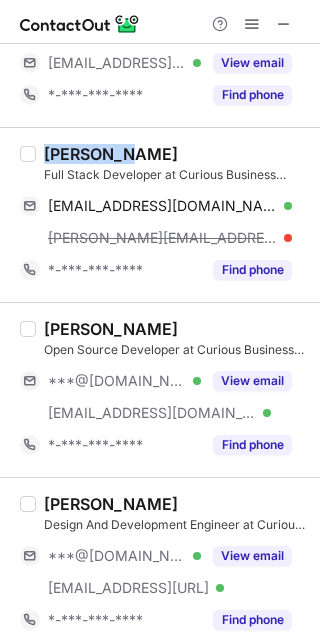 click on "Naman Malik" at bounding box center (111, 329) 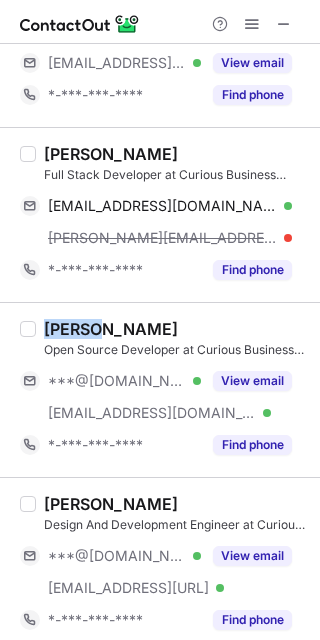 click on "Naman Malik" at bounding box center (111, 329) 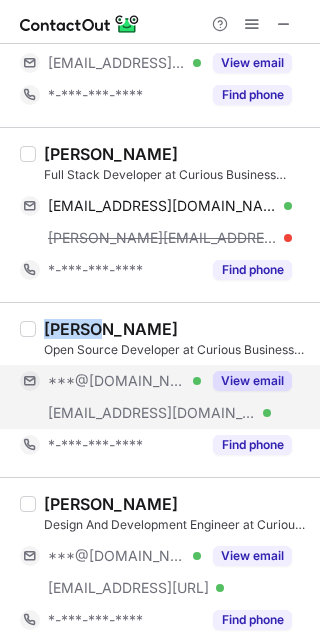 click on "View email" at bounding box center (252, 381) 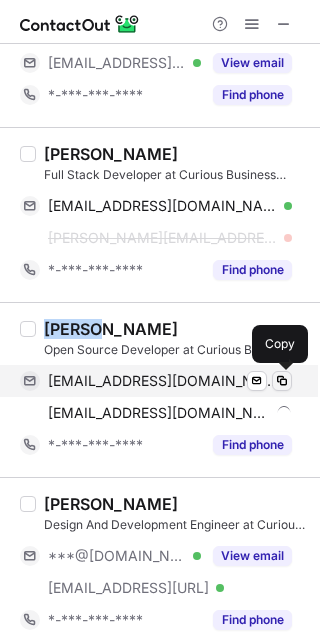 click at bounding box center (282, 381) 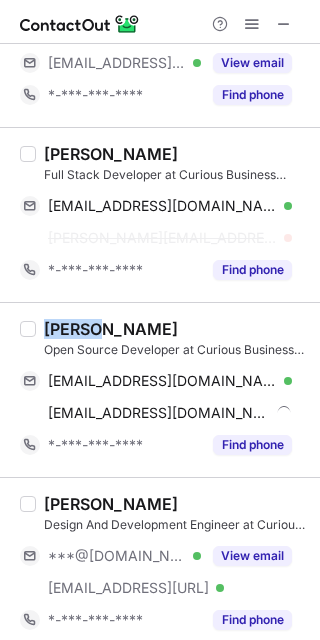 type 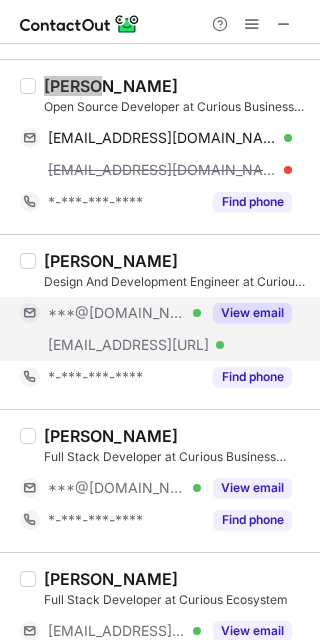 scroll, scrollTop: 857, scrollLeft: 0, axis: vertical 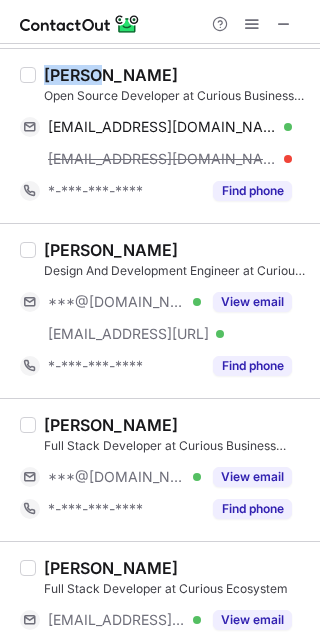 click on "Rajab Shoukath" at bounding box center (111, 250) 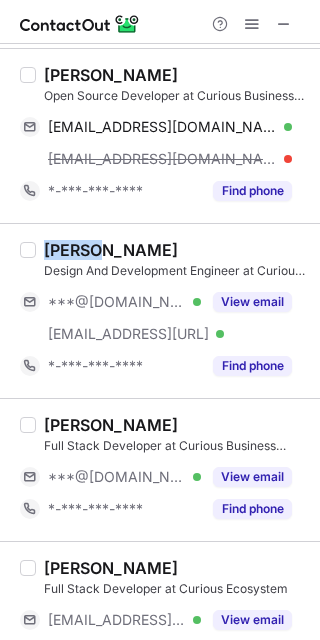 click on "Rajab Shoukath" at bounding box center (111, 250) 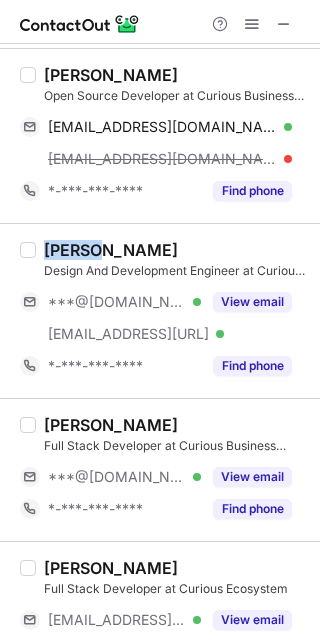 copy on "Rajab" 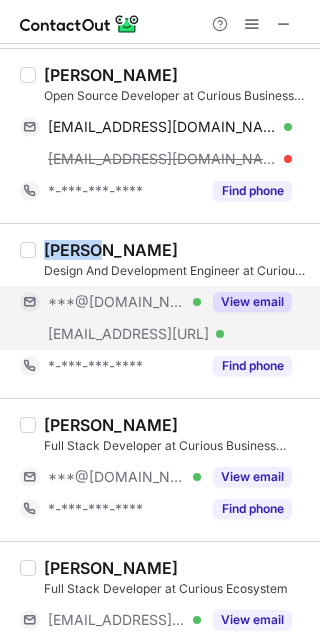 click on "View email" at bounding box center (252, 302) 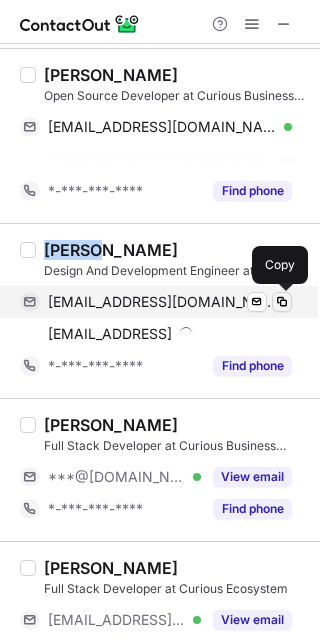 click on "rajabshoukathis@gmail.com Verified Send email Copy rajab@dimensionless.ai Send email Copy" at bounding box center (156, 318) 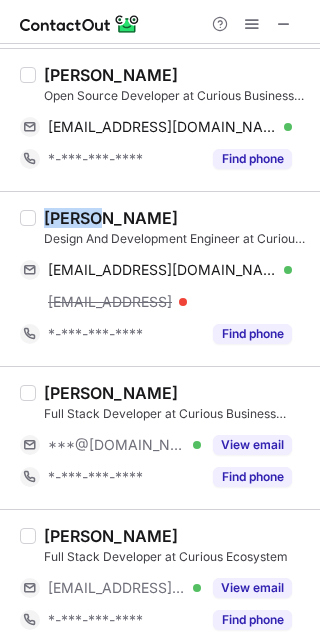 type 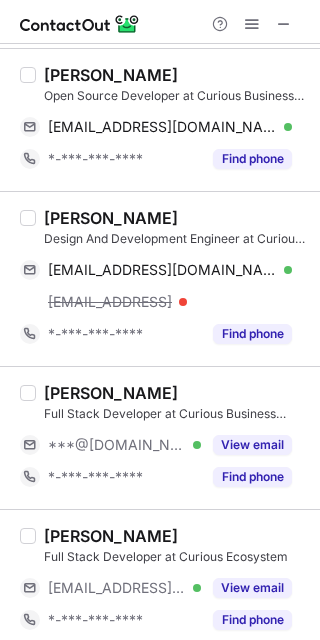 click on "Dhananjay Aggarwal" at bounding box center (111, 393) 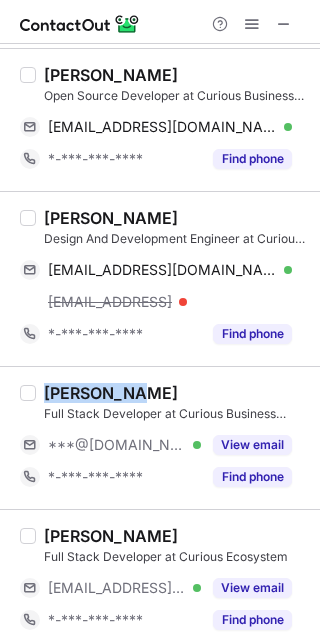 click on "Dhananjay Aggarwal" at bounding box center (111, 393) 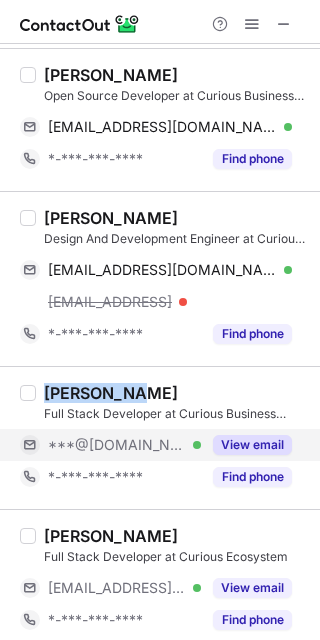 click on "View email" at bounding box center (252, 445) 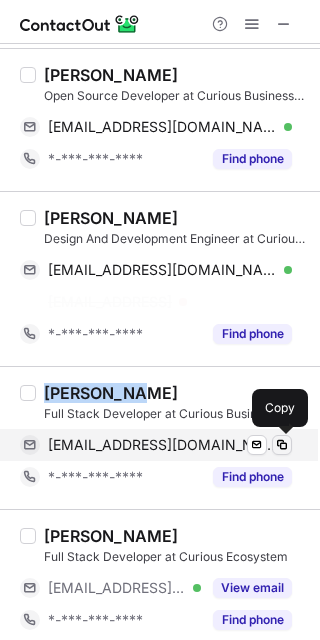 click on "Dhananjay Aggarwal Full Stack Developer at Curious Business Solutions dhananjayaggarwal81@gmail.com Verified Send email Copy *-***-***-**** Find phone" at bounding box center (172, 438) 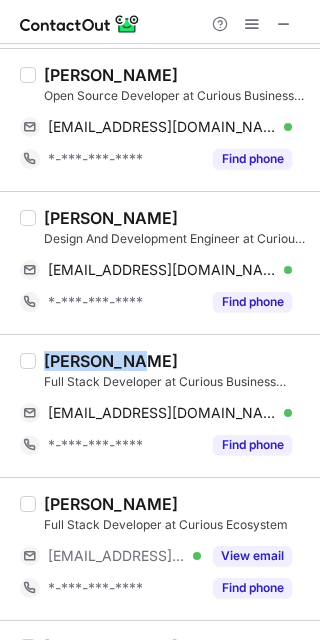type 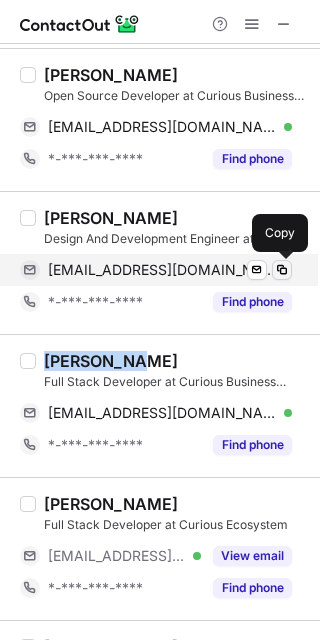 click at bounding box center (282, 270) 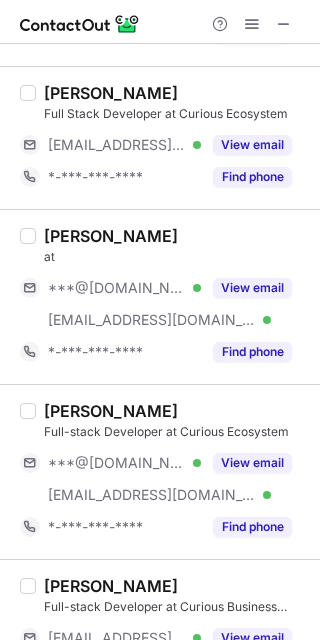 scroll, scrollTop: 1413, scrollLeft: 0, axis: vertical 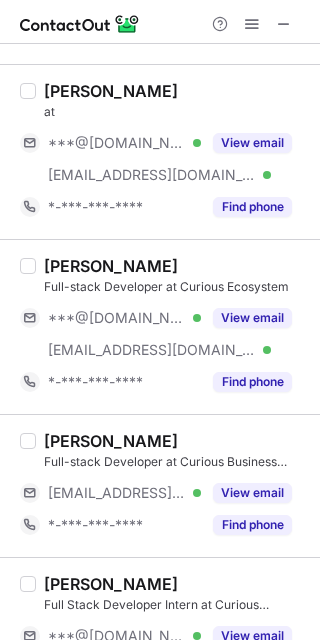 click on "Usha Rani" at bounding box center [111, 266] 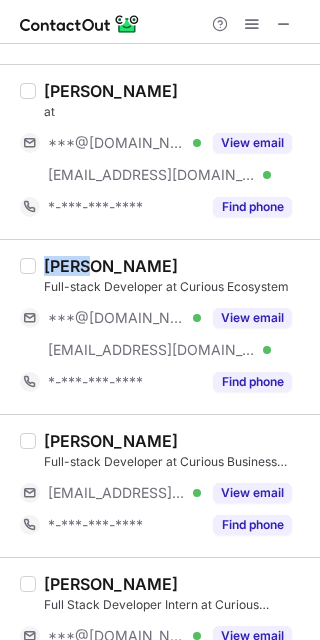 click on "Usha Rani" at bounding box center (111, 266) 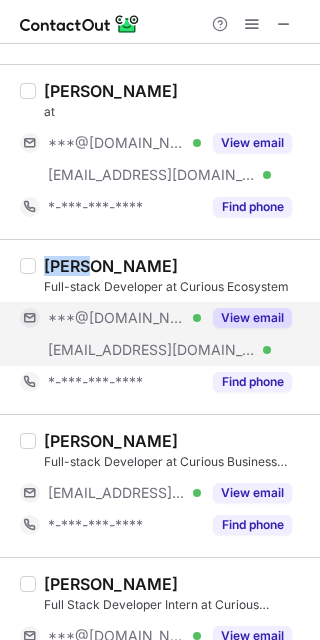 copy on "Usha" 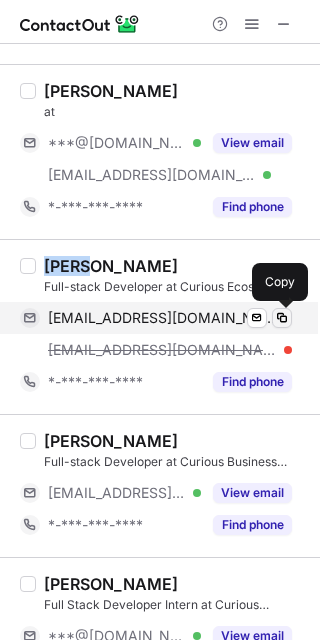 click at bounding box center [282, 318] 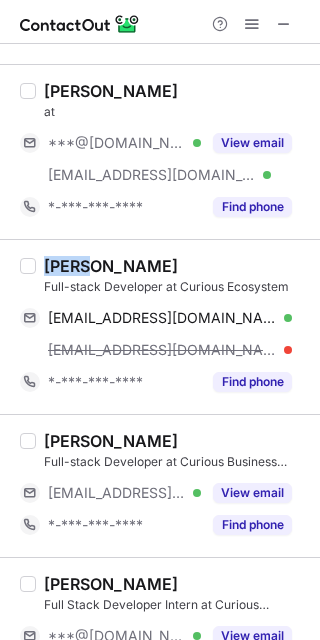 type 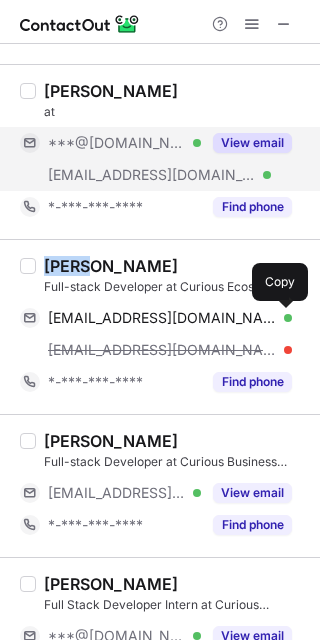 click on "View email" at bounding box center (252, 143) 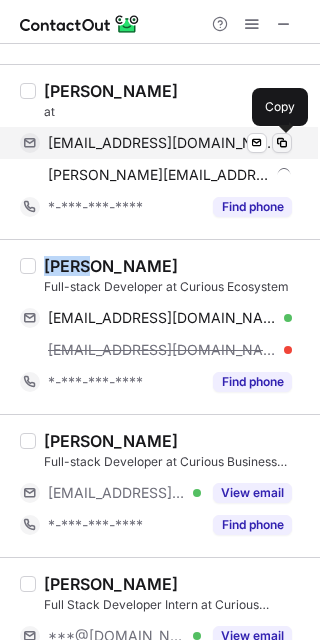 click at bounding box center [282, 143] 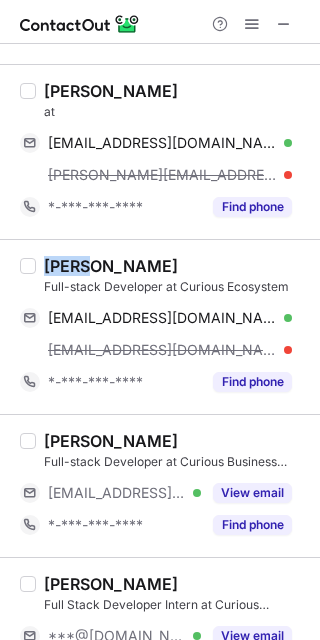 type 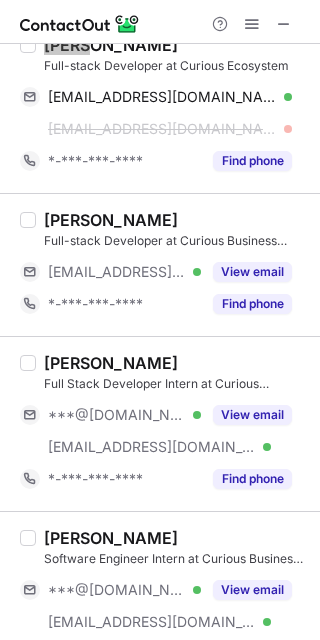 scroll, scrollTop: 1635, scrollLeft: 0, axis: vertical 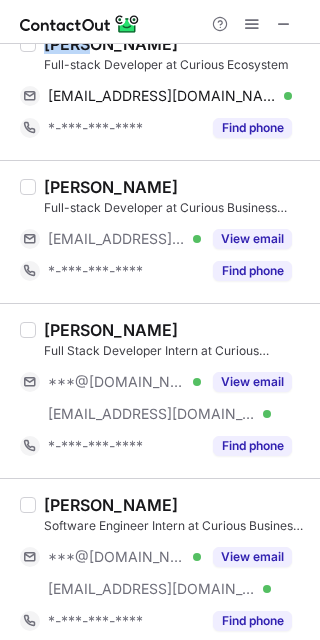click on "Full Stack Developer Intern at Curious Ecosystem" at bounding box center [176, 351] 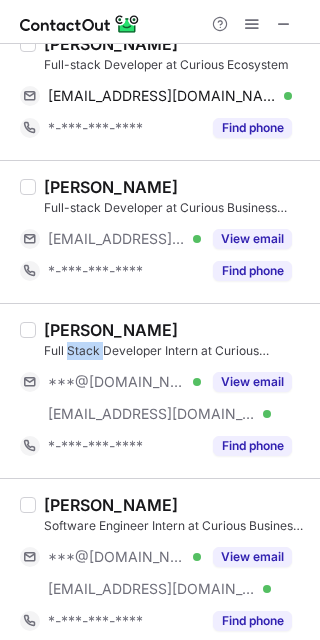 click on "Full Stack Developer Intern at Curious Ecosystem" at bounding box center [176, 351] 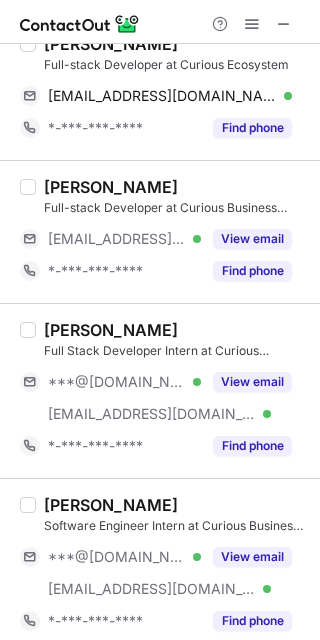 click on "Siddhesh A." at bounding box center (111, 330) 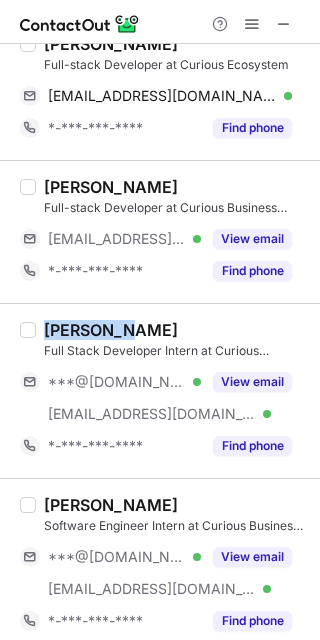 click on "Siddhesh A." at bounding box center [111, 330] 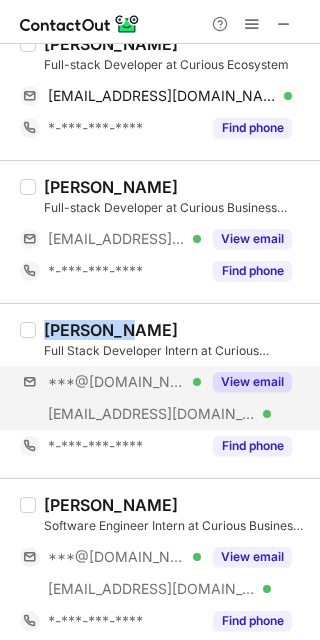 drag, startPoint x: 251, startPoint y: 387, endPoint x: 301, endPoint y: 383, distance: 50.159744 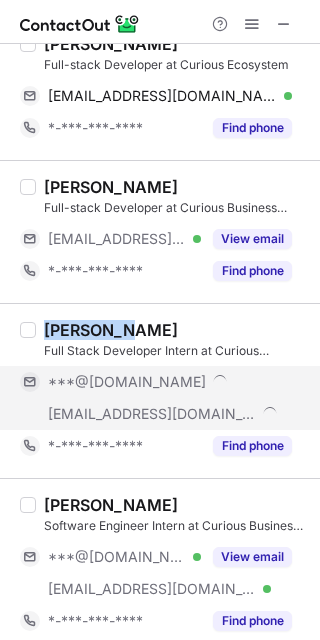 scroll, scrollTop: 1603, scrollLeft: 0, axis: vertical 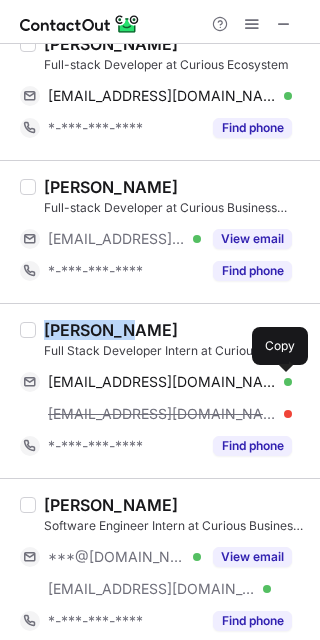 drag, startPoint x: 281, startPoint y: 382, endPoint x: 317, endPoint y: 357, distance: 43.829212 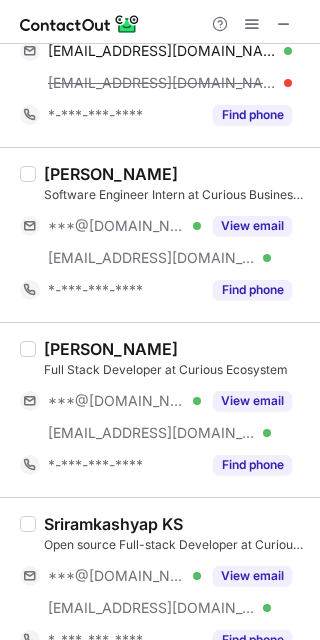 scroll, scrollTop: 1936, scrollLeft: 0, axis: vertical 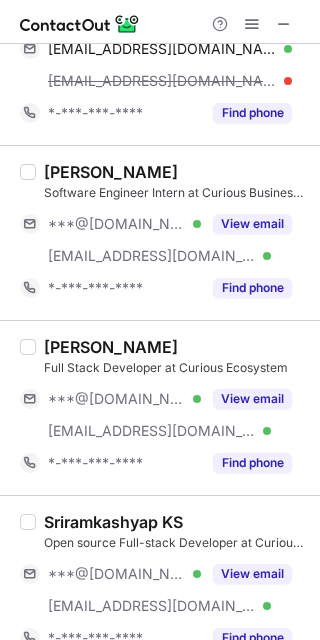 click on "Prantik Mukhopadhyay" at bounding box center (111, 172) 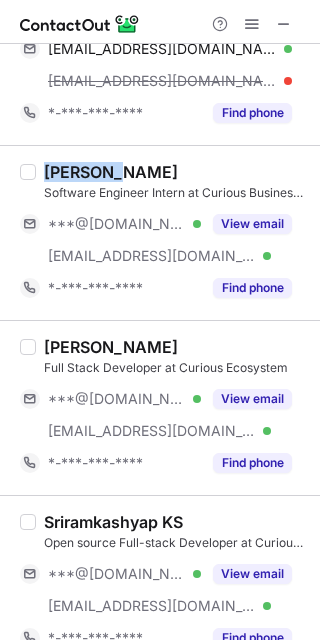 click on "Prantik Mukhopadhyay" at bounding box center [111, 172] 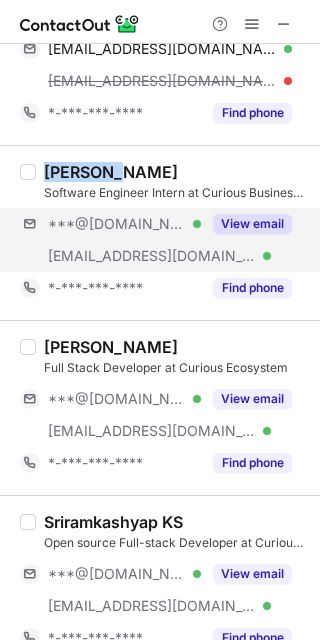 copy on "Prantik" 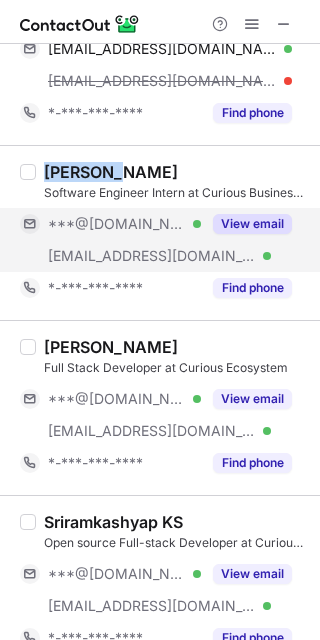 click on "View email" at bounding box center (252, 224) 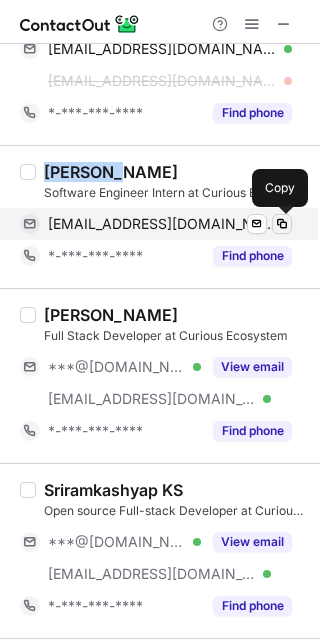 click at bounding box center (282, 224) 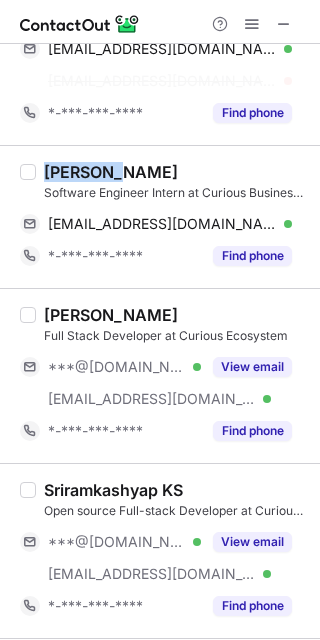 type 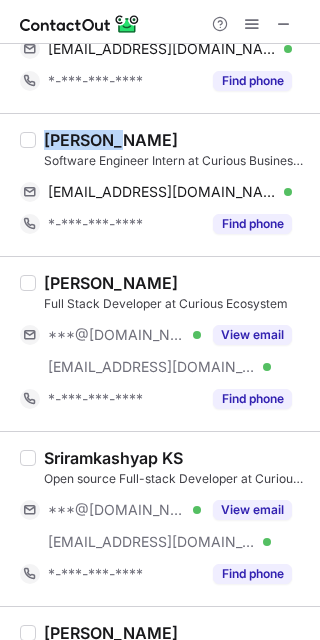 click on "Ankit Kumar" at bounding box center (111, 283) 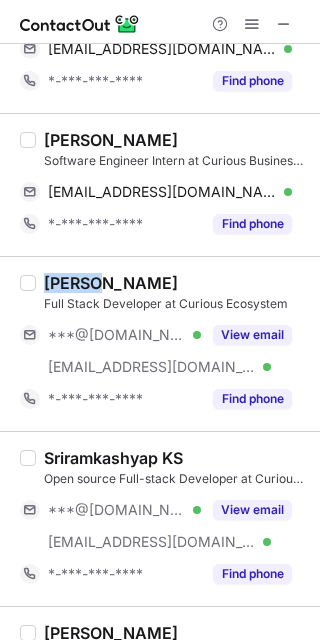 click on "Ankit Kumar" at bounding box center (111, 283) 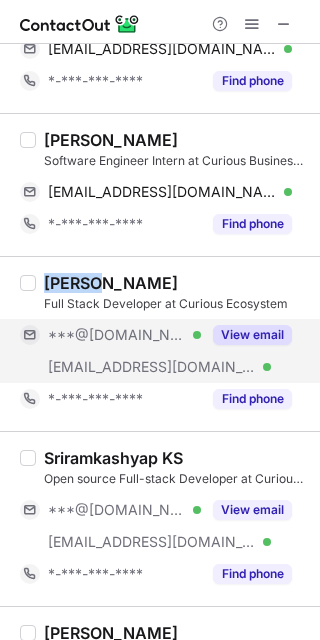 click on "View email" at bounding box center (252, 335) 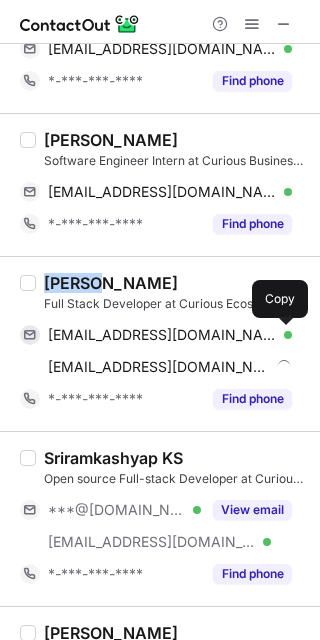 click at bounding box center (282, 335) 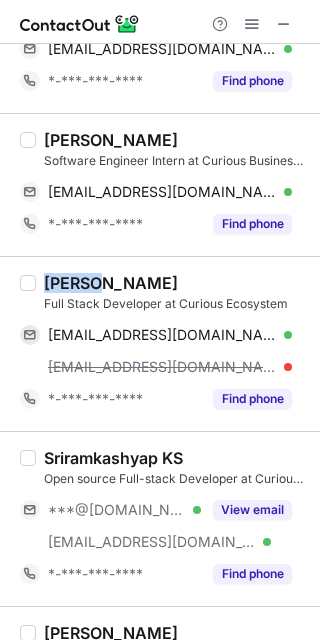 type 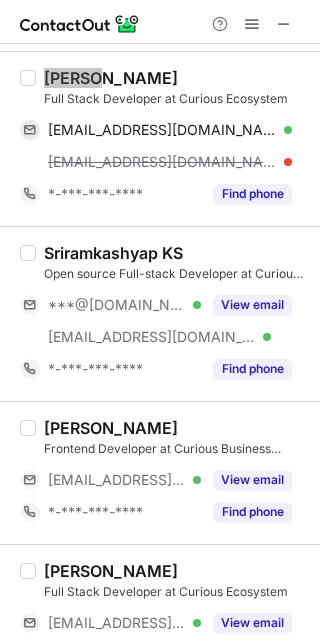 scroll, scrollTop: 2158, scrollLeft: 0, axis: vertical 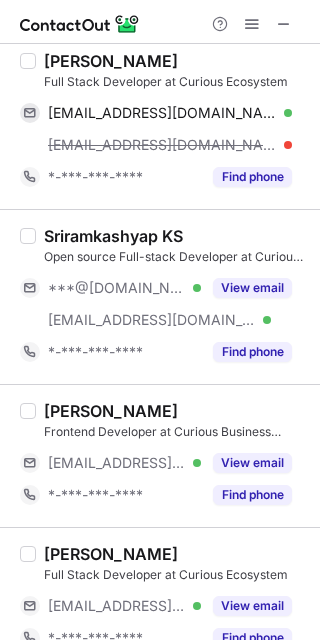 click on "Sriramkashyap KS" at bounding box center (113, 236) 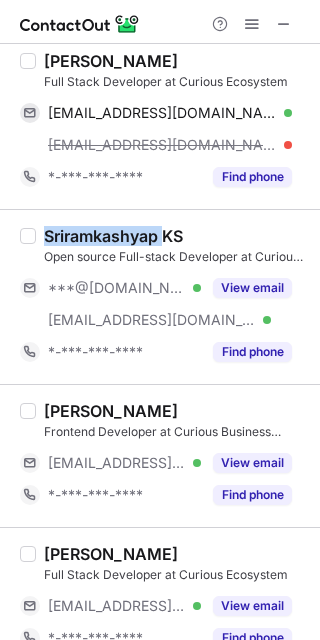 click on "Sriramkashyap KS" at bounding box center (113, 236) 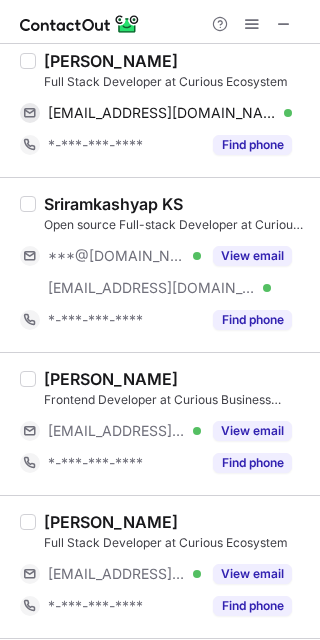 drag, startPoint x: 266, startPoint y: 285, endPoint x: 309, endPoint y: 285, distance: 43 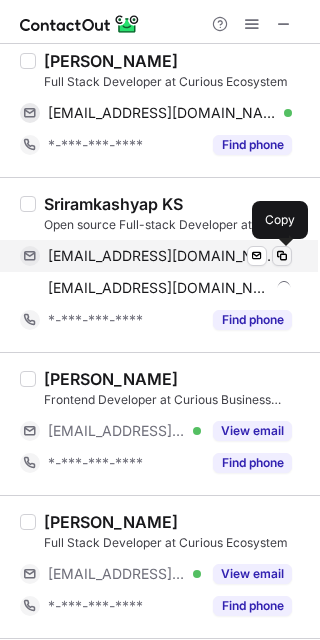 click at bounding box center [282, 256] 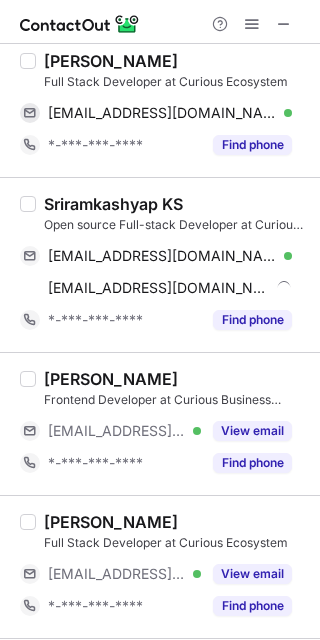 type 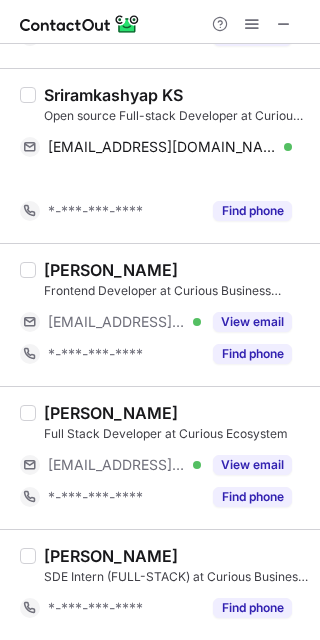 scroll, scrollTop: 2236, scrollLeft: 0, axis: vertical 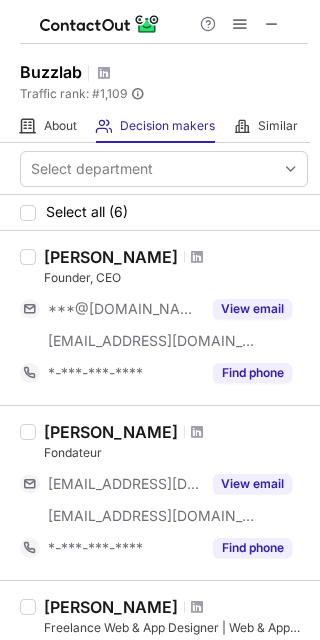 click on "[PERSON_NAME]" at bounding box center [111, 257] 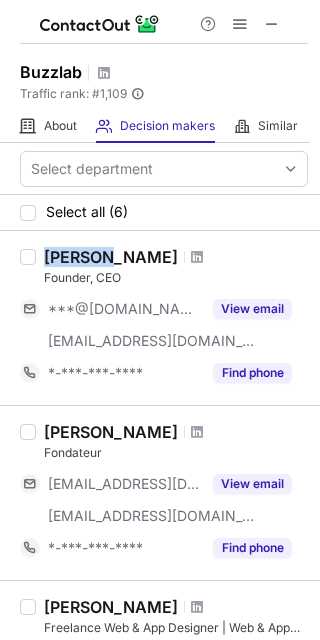 click on "[PERSON_NAME]" at bounding box center [111, 257] 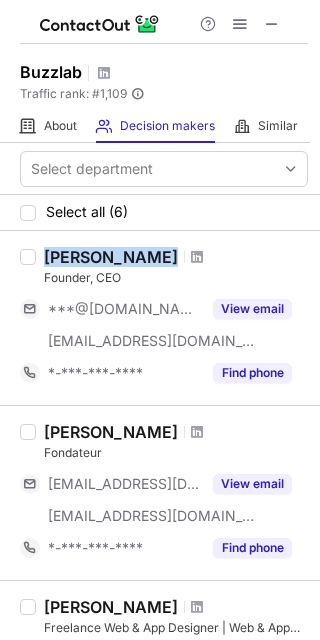 click on "[PERSON_NAME]" at bounding box center (111, 257) 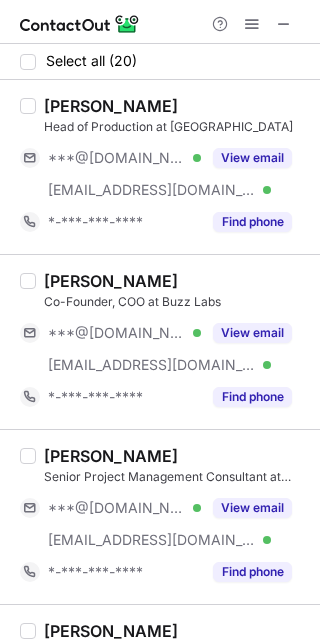 click on "[PERSON_NAME]" at bounding box center [111, 106] 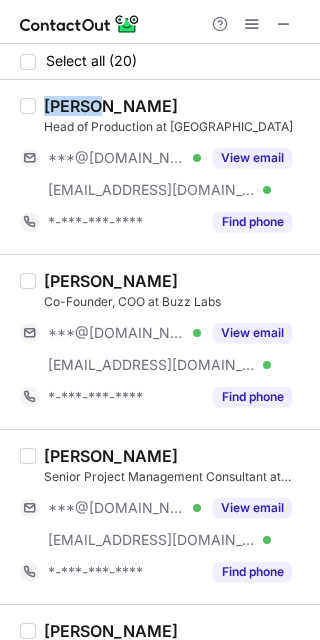 click on "[PERSON_NAME]" at bounding box center (111, 106) 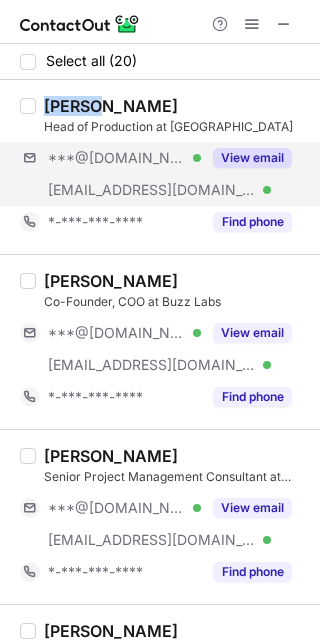 copy on "Anoop" 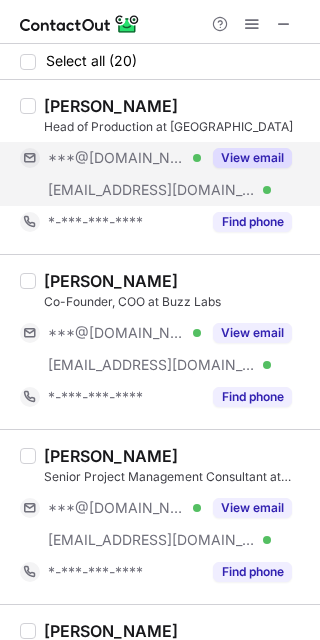 click on "View email" at bounding box center (246, 158) 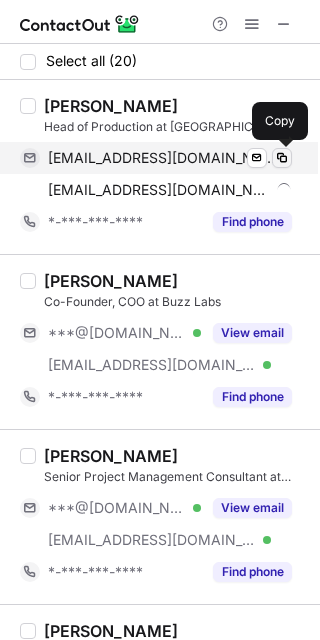 click at bounding box center (282, 158) 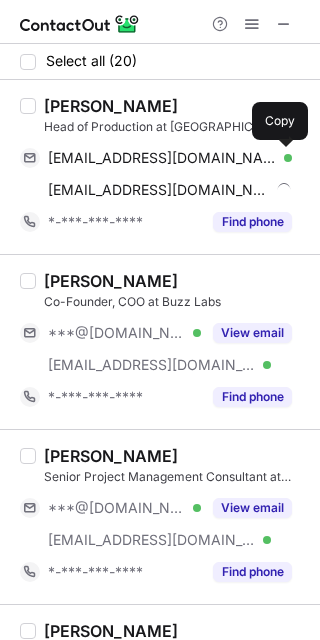 type 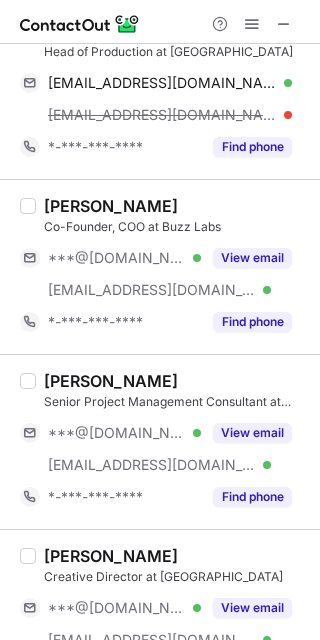 scroll, scrollTop: 111, scrollLeft: 0, axis: vertical 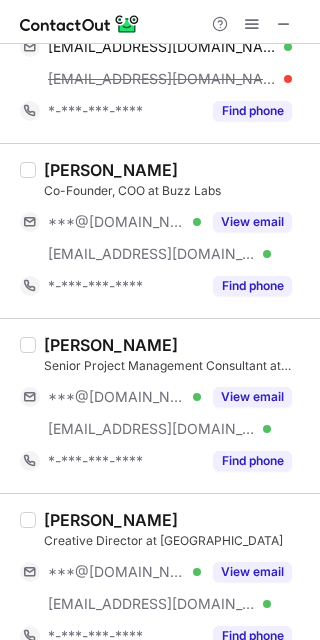 click on "[PERSON_NAME]" at bounding box center [111, 345] 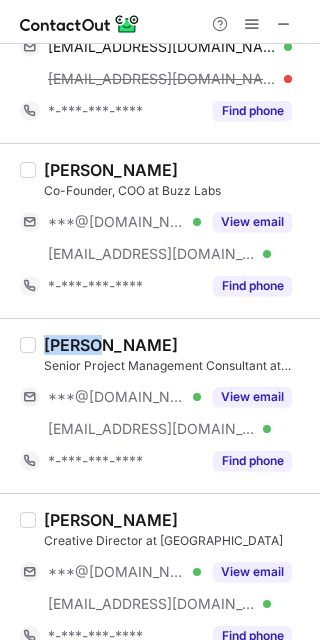 click on "[PERSON_NAME]" at bounding box center [111, 345] 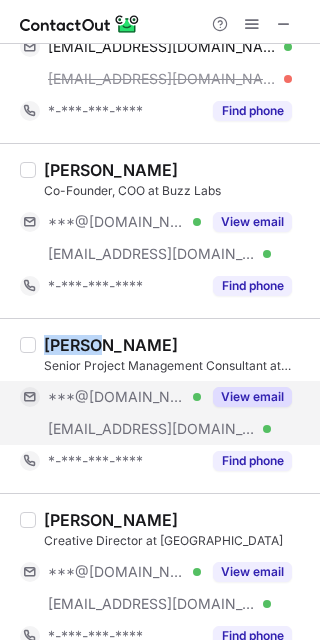 click on "View email" at bounding box center [252, 397] 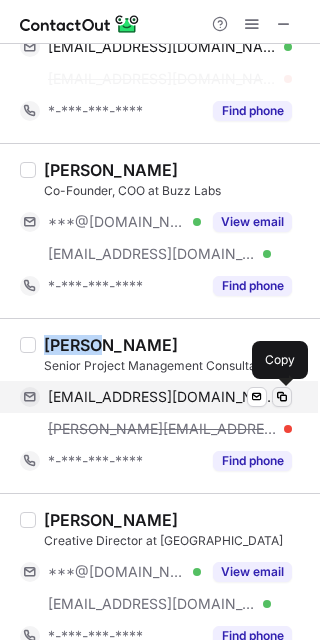 click at bounding box center (282, 397) 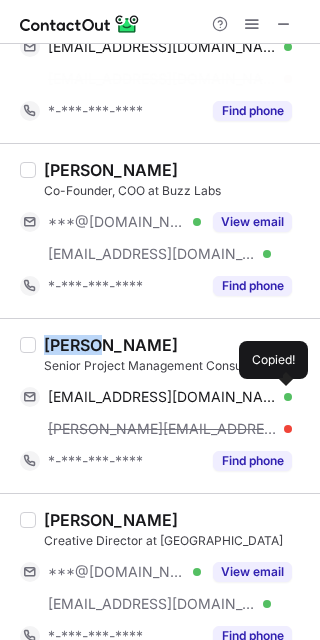 type 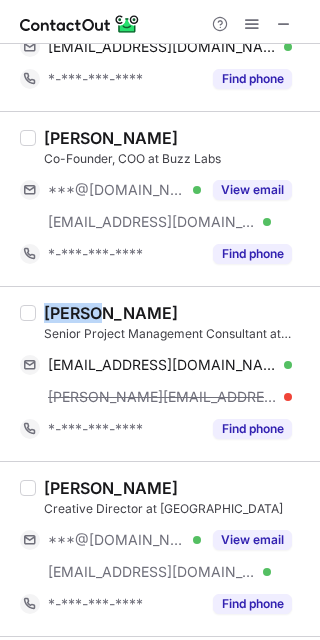 click on "[PERSON_NAME]" at bounding box center (111, 488) 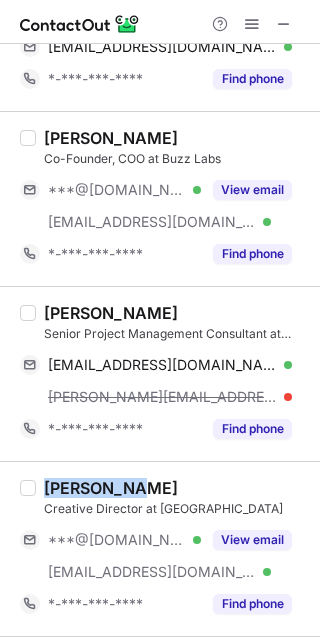 click on "[PERSON_NAME]" at bounding box center [111, 488] 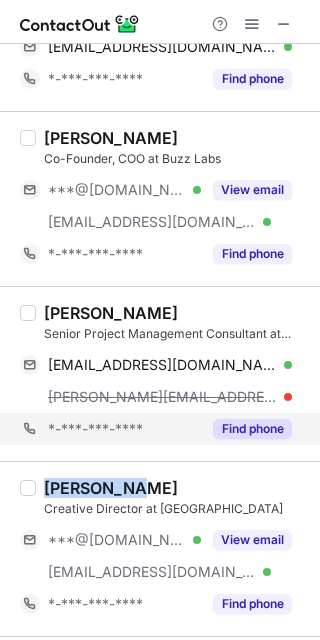 copy on "[PERSON_NAME]" 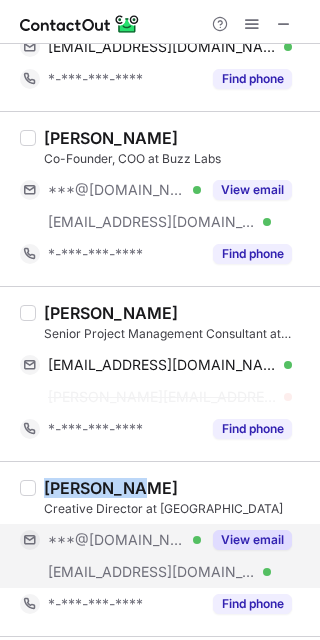 click on "View email" at bounding box center [252, 540] 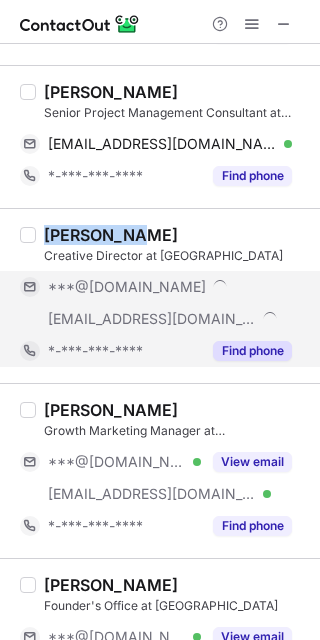 scroll, scrollTop: 333, scrollLeft: 0, axis: vertical 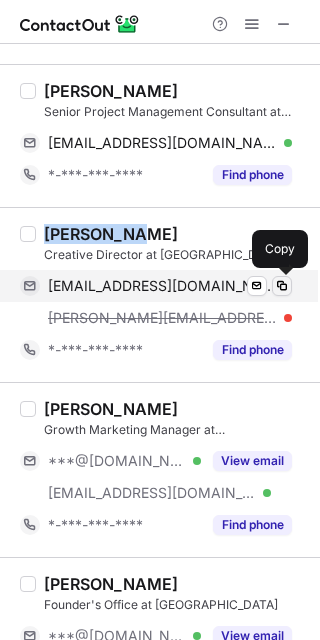 click at bounding box center [282, 286] 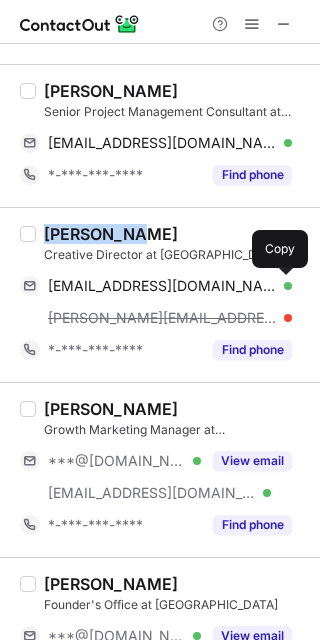 type 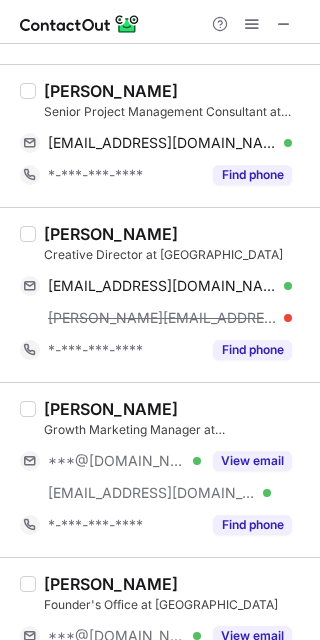 click on "Swati Singh" at bounding box center (111, 409) 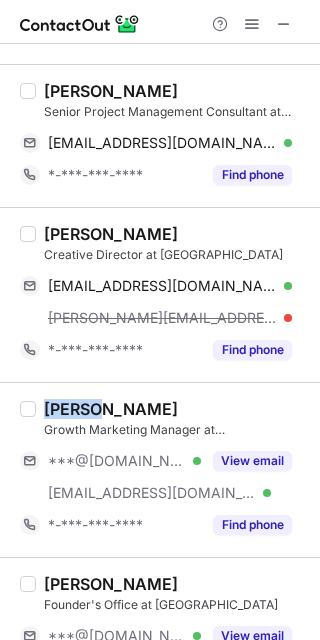 click on "Swati Singh" at bounding box center (111, 409) 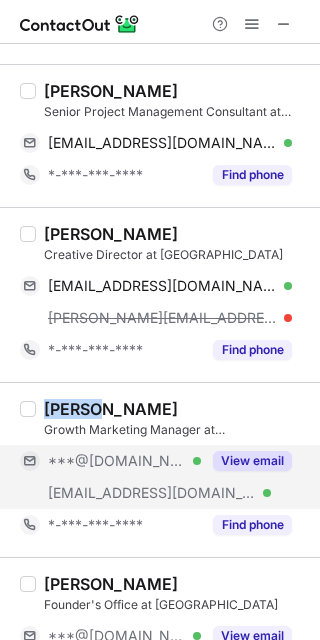 click on "View email" at bounding box center [252, 461] 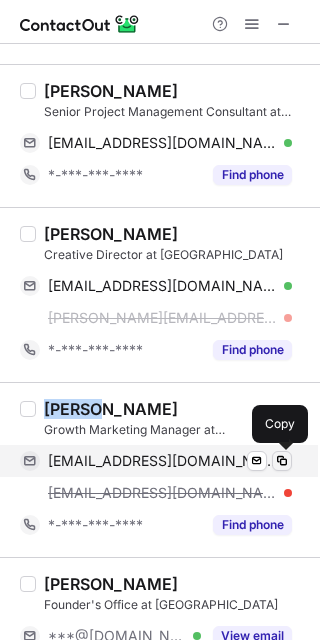 click at bounding box center (282, 461) 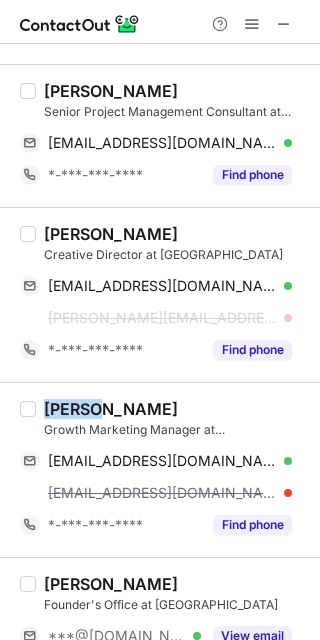 type 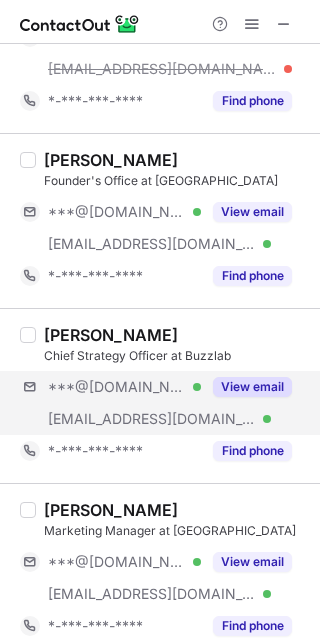 scroll, scrollTop: 777, scrollLeft: 0, axis: vertical 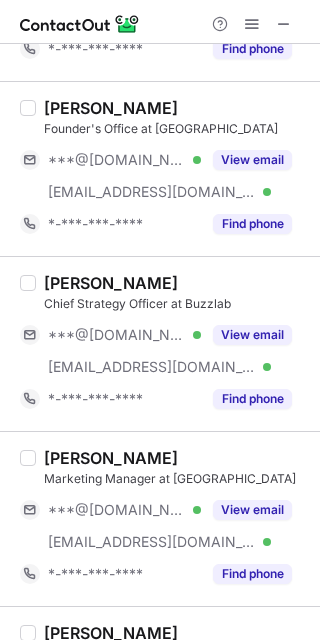 click on "Ashwin Dravid Chief Strategy Officer at Buzzlab ***@gmail.com Verified ***@notion.site Verified View email *-***-***-**** Find phone" at bounding box center (172, 344) 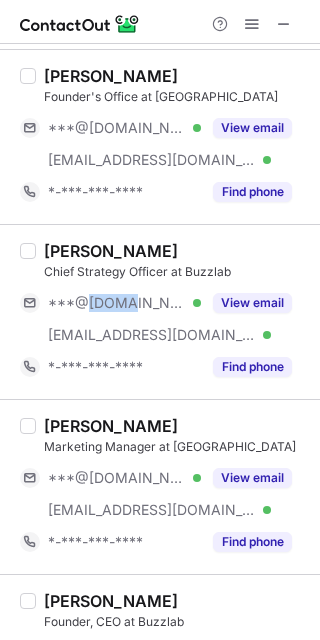 click on "Ashwin Dravid Chief Strategy Officer at Buzzlab ***@gmail.com Verified ***@notion.site Verified View email *-***-***-**** Find phone" at bounding box center (172, 312) 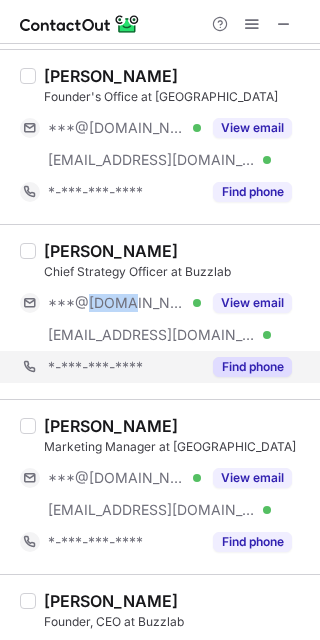 copy on "gmail" 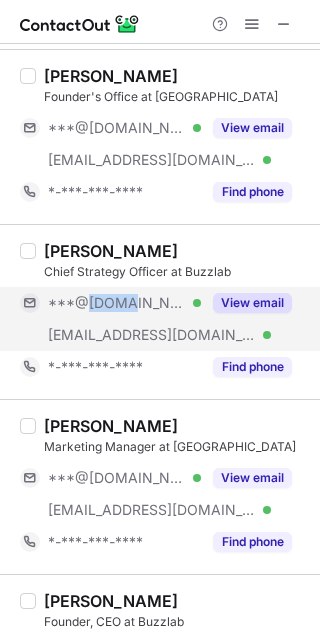 click on "View email" at bounding box center (252, 303) 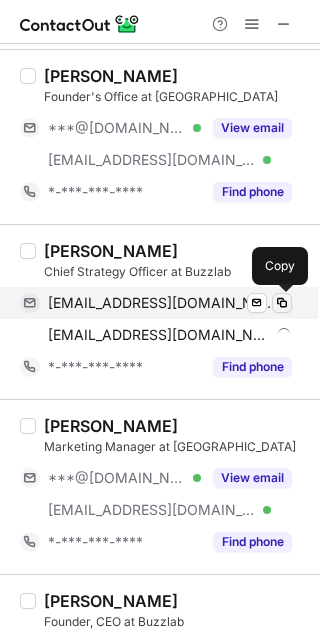 click at bounding box center [282, 303] 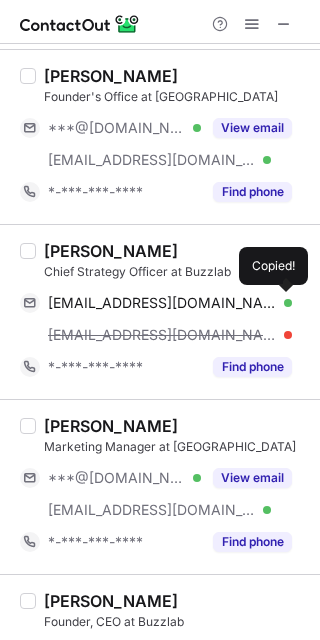 type 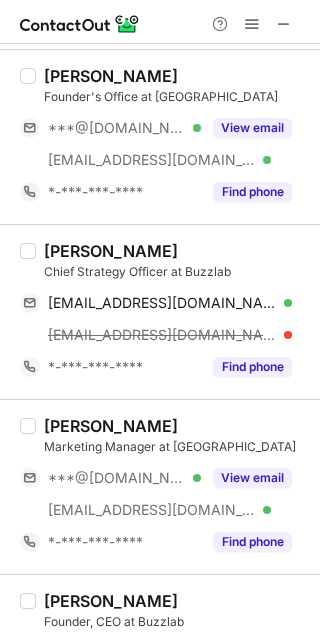 click on "Dev Bhati" at bounding box center [111, 426] 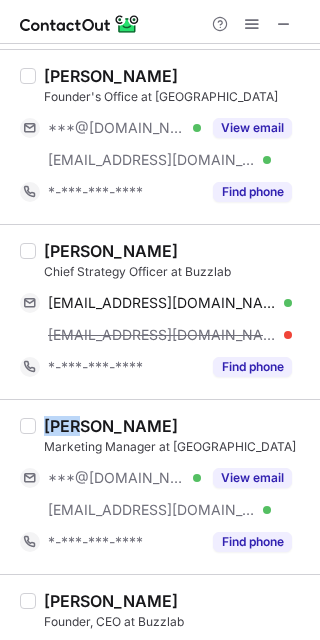 click on "Dev Bhati" at bounding box center (111, 426) 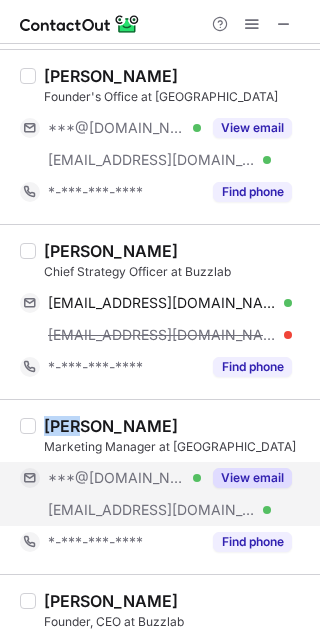 copy on "Dev" 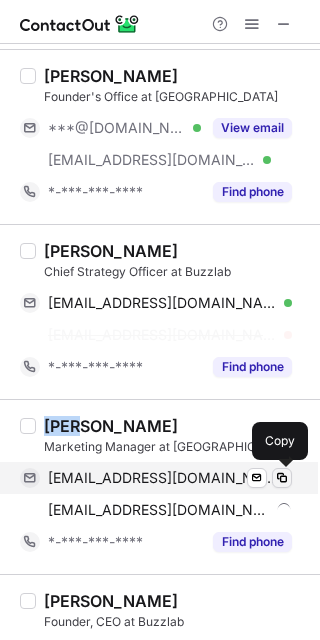 click at bounding box center (282, 478) 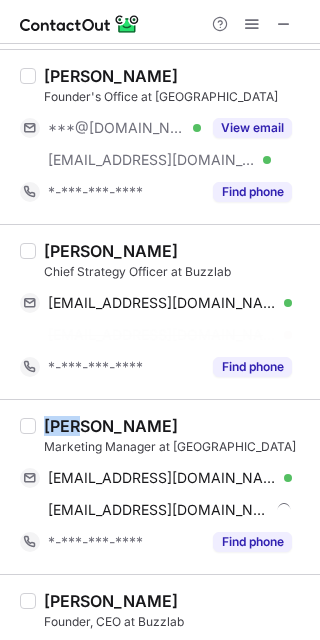 type 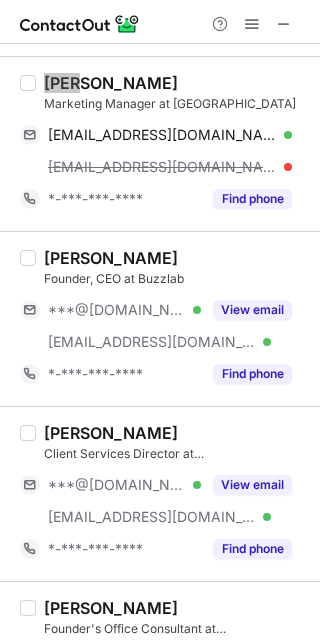 scroll, scrollTop: 1222, scrollLeft: 0, axis: vertical 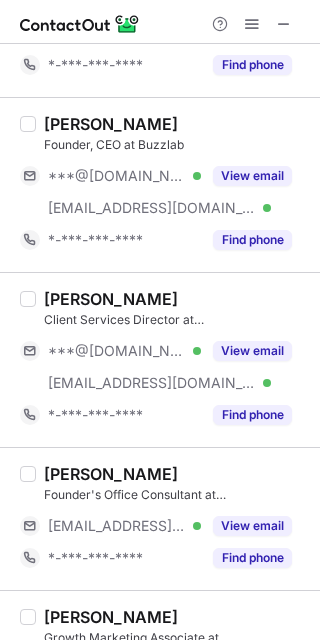 click on "Harish Shetty" at bounding box center (111, 299) 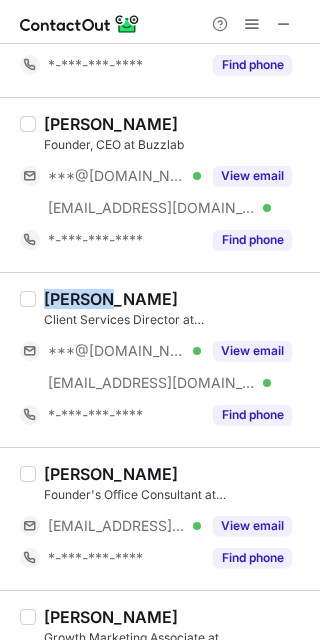 click on "Harish Shetty" at bounding box center [111, 299] 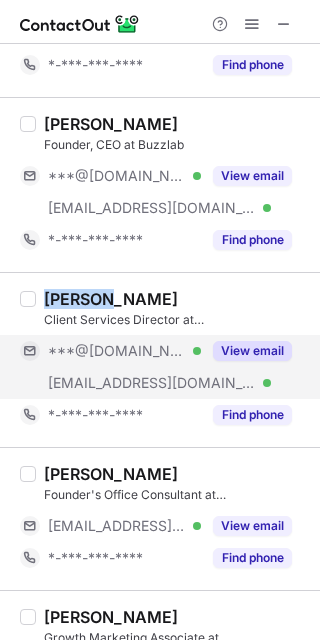 copy on "Harish" 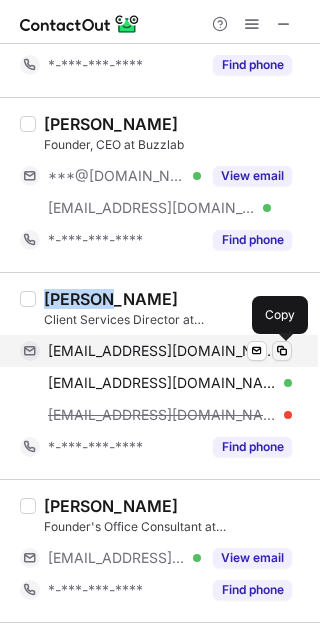 click at bounding box center [282, 351] 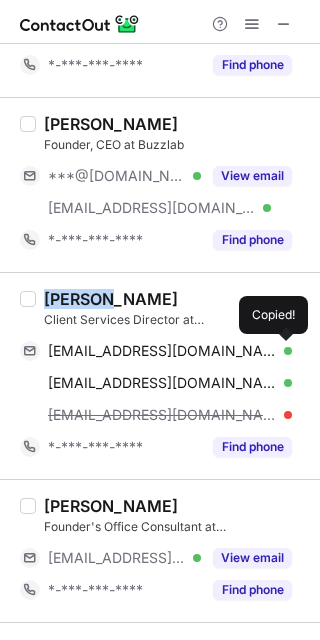 type 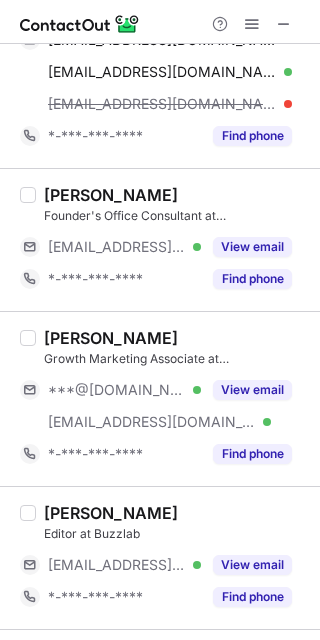 scroll, scrollTop: 1555, scrollLeft: 0, axis: vertical 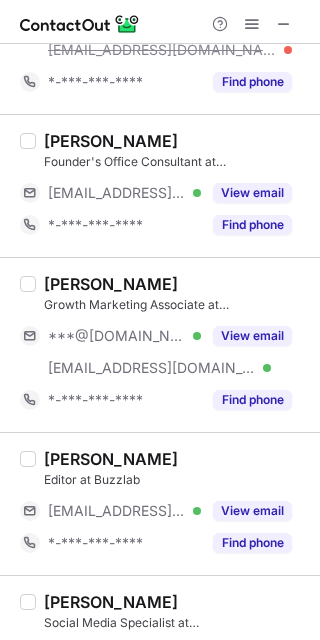 click on "Manish Pathak" at bounding box center [111, 284] 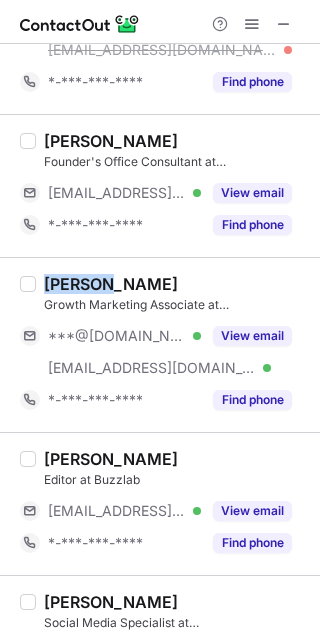 click on "Manish Pathak" at bounding box center [111, 284] 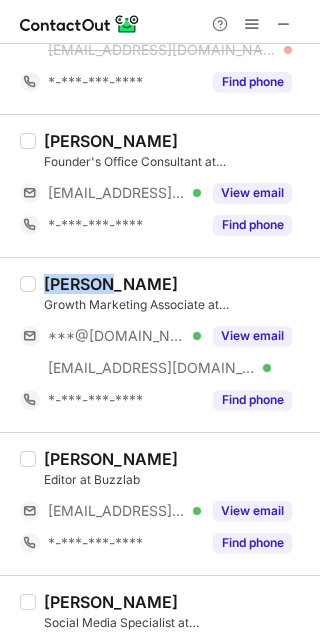 copy on "Manish" 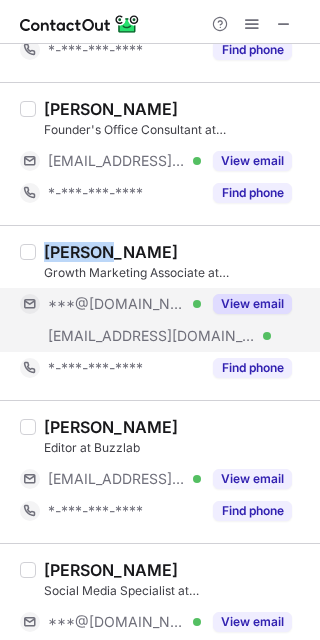 click on "View email" at bounding box center [252, 304] 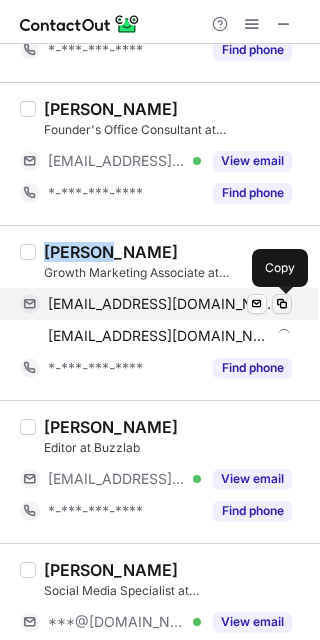 click at bounding box center [282, 304] 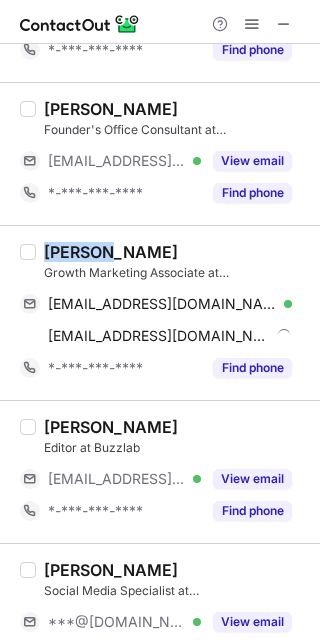 type 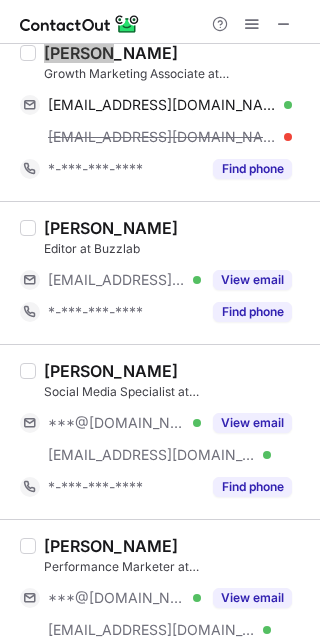 scroll, scrollTop: 1777, scrollLeft: 0, axis: vertical 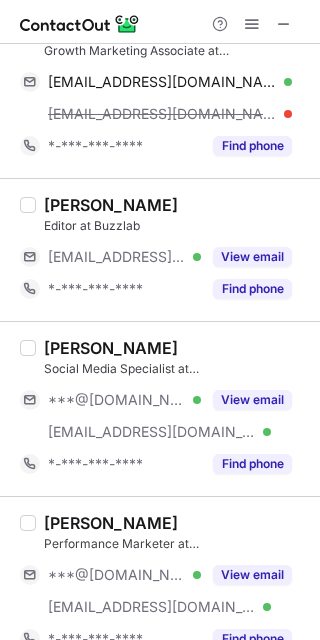 click on "Pram Mandaokar" at bounding box center [111, 348] 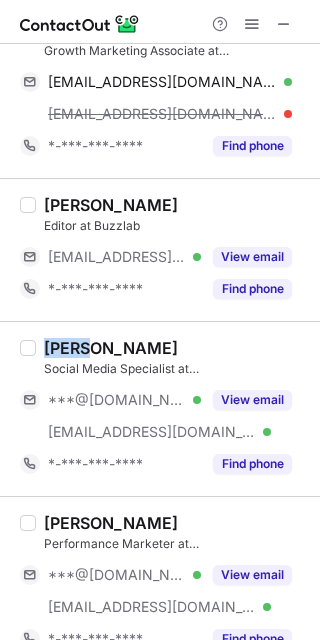 click on "Pram Mandaokar" at bounding box center (111, 348) 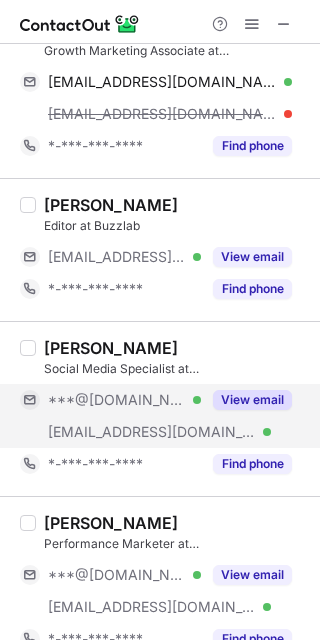 click on "View email" at bounding box center [246, 400] 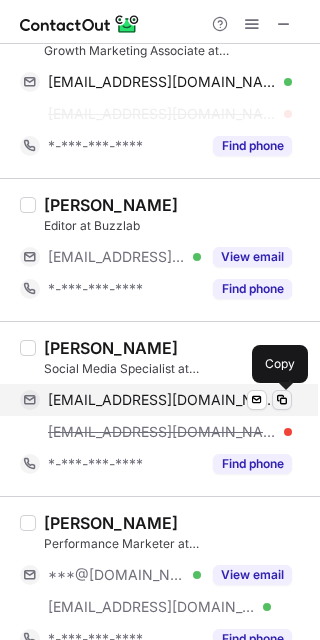 click at bounding box center [282, 400] 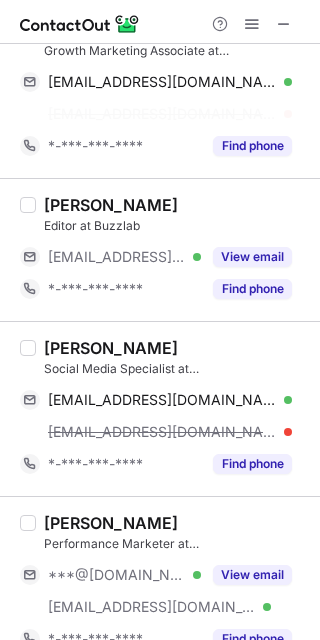 type 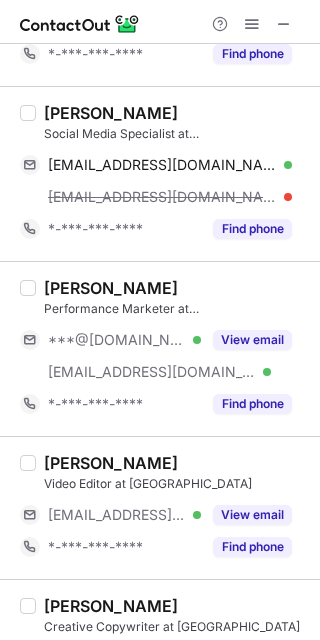 scroll, scrollTop: 2000, scrollLeft: 0, axis: vertical 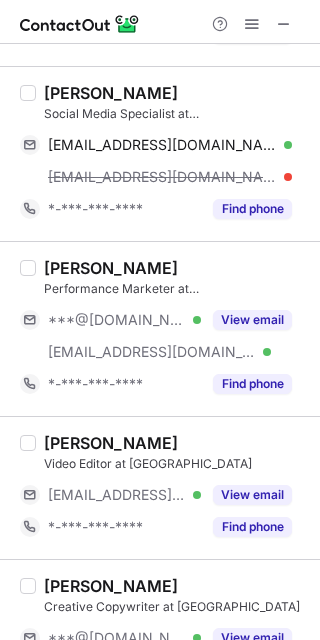 click on "Yash Vasani" at bounding box center [111, 268] 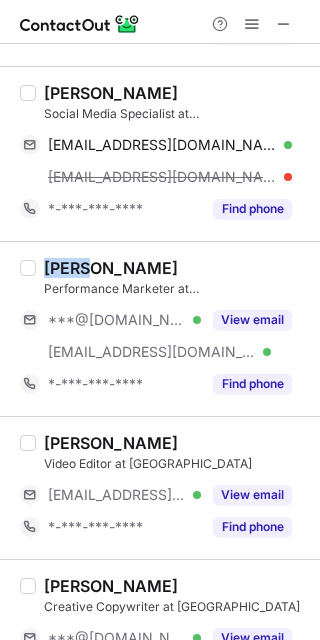click on "Yash Vasani" at bounding box center (111, 268) 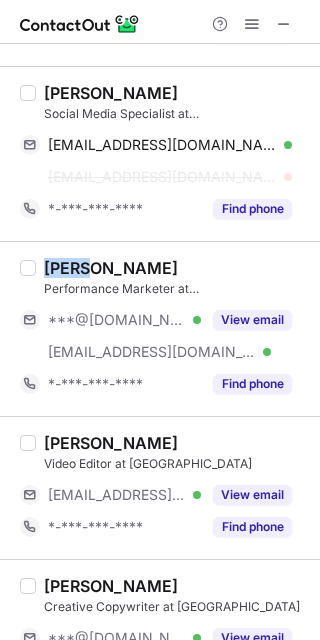 drag, startPoint x: 242, startPoint y: 315, endPoint x: 313, endPoint y: 315, distance: 71 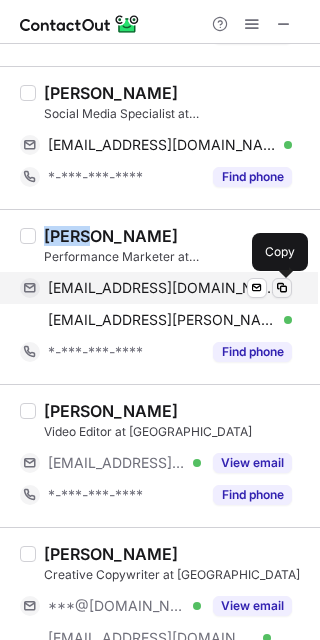 click at bounding box center [282, 288] 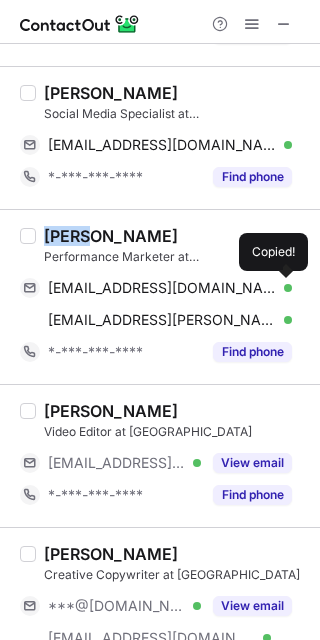 type 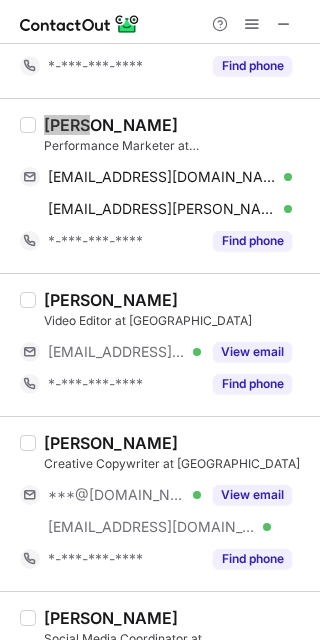 scroll, scrollTop: 2222, scrollLeft: 0, axis: vertical 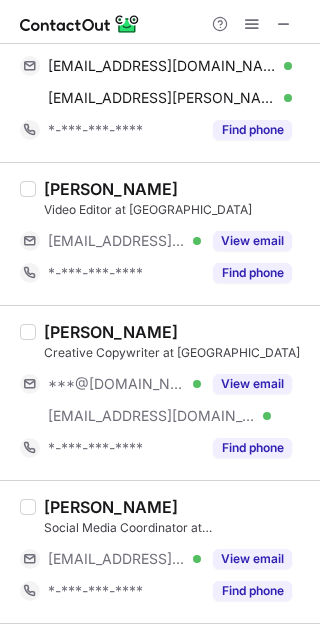click on "Niladri Singh" at bounding box center (111, 332) 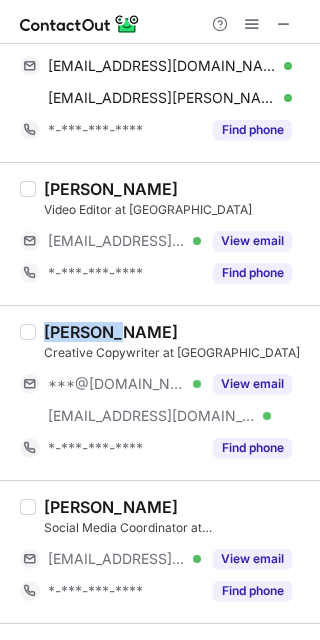 click on "Niladri Singh" at bounding box center (111, 332) 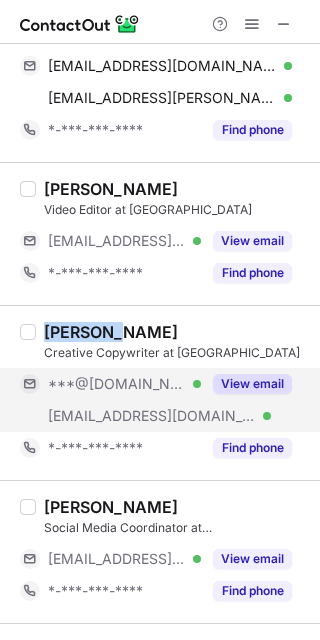 click on "View email" at bounding box center [252, 384] 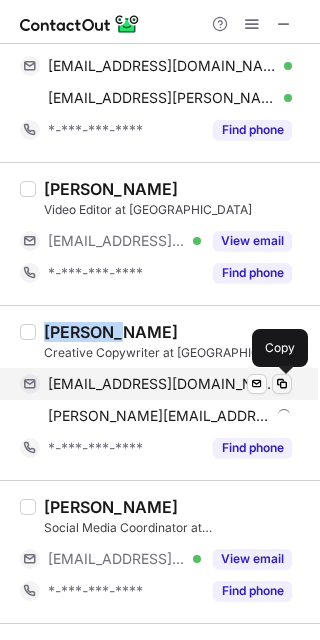 click at bounding box center (282, 384) 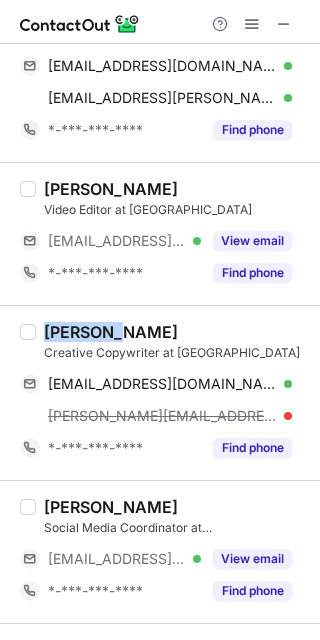 type 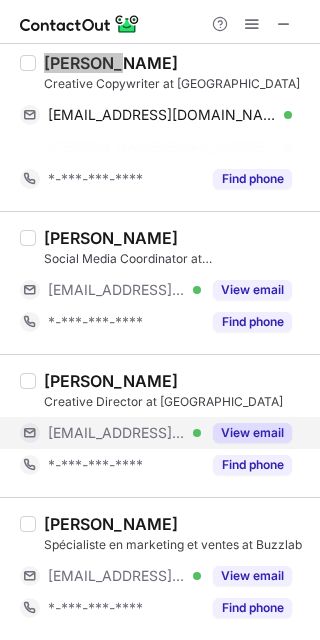 scroll, scrollTop: 2461, scrollLeft: 0, axis: vertical 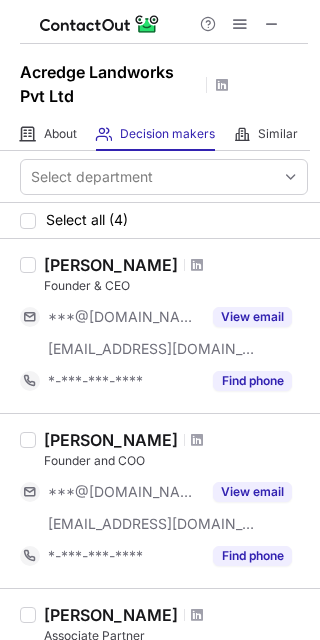 click on "[PERSON_NAME] Founder & CEO ***@[DOMAIN_NAME] [EMAIL_ADDRESS][DOMAIN_NAME] View email *-***-***-**** Find phone" at bounding box center (160, 326) 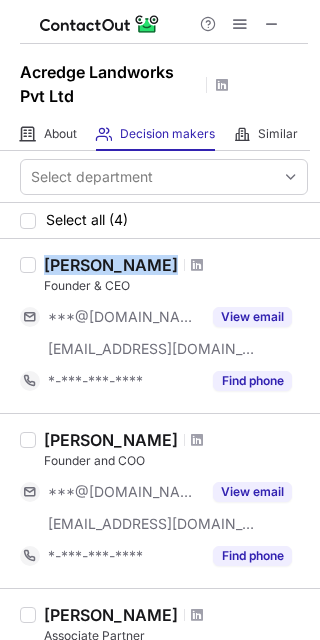 click on "[PERSON_NAME] Founder & CEO ***@[DOMAIN_NAME] [EMAIL_ADDRESS][DOMAIN_NAME] View email *-***-***-**** Find phone" at bounding box center (160, 326) 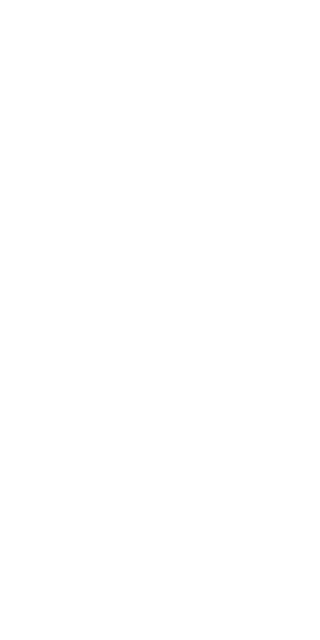 scroll, scrollTop: 0, scrollLeft: 0, axis: both 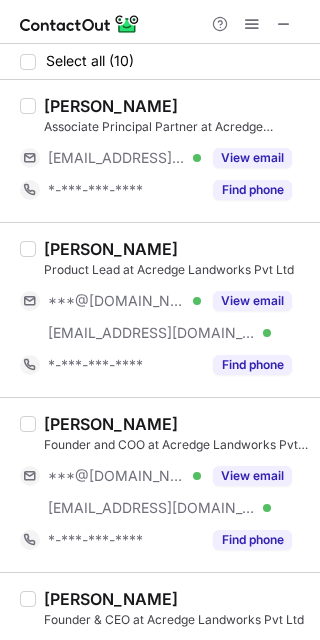 click on "[PERSON_NAME] Product Lead at Acredge Landworks Pvt Ltd ***@[DOMAIN_NAME] Verified [EMAIL_ADDRESS][DOMAIN_NAME] Verified View email *-***-***-**** Find phone" at bounding box center (172, 310) 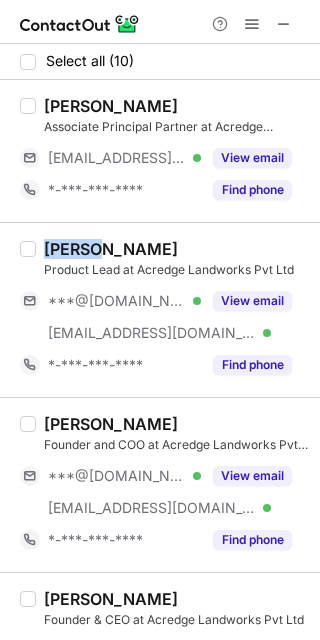click on "[PERSON_NAME] Product Lead at Acredge Landworks Pvt Ltd ***@[DOMAIN_NAME] Verified [EMAIL_ADDRESS][DOMAIN_NAME] Verified View email *-***-***-**** Find phone" at bounding box center [172, 310] 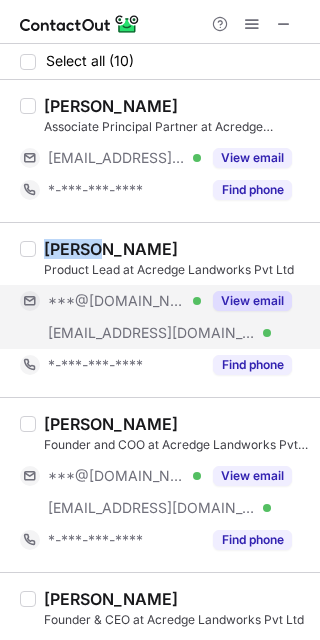 click on "View email" at bounding box center [252, 301] 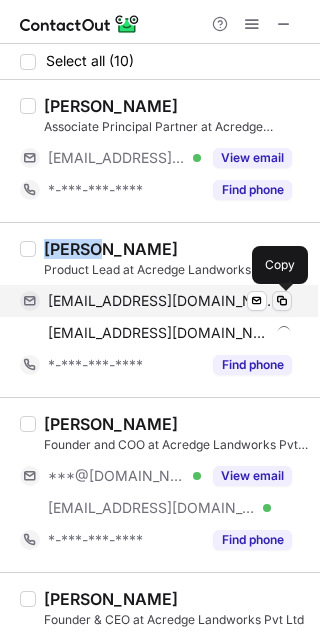 click at bounding box center [282, 301] 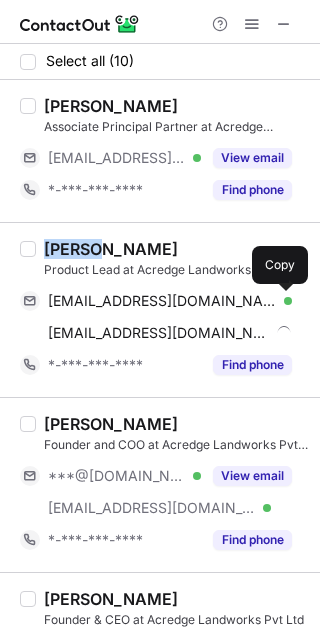 type 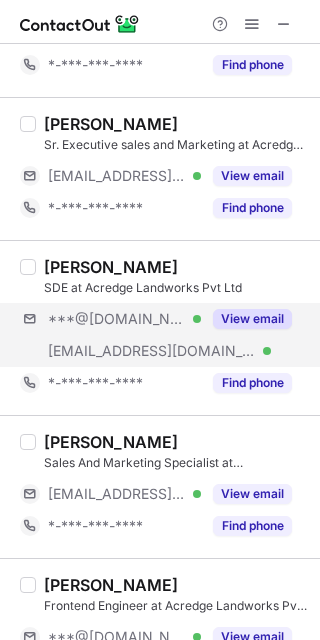 scroll, scrollTop: 666, scrollLeft: 0, axis: vertical 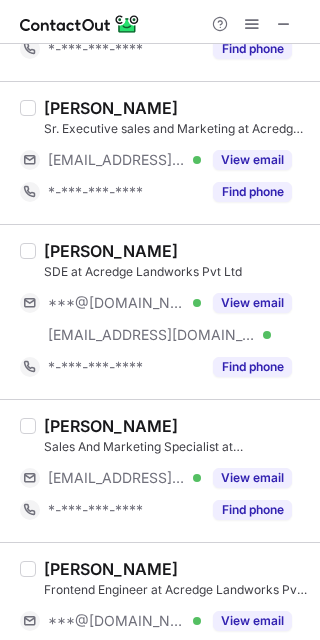click on "[PERSON_NAME]" at bounding box center [111, 251] 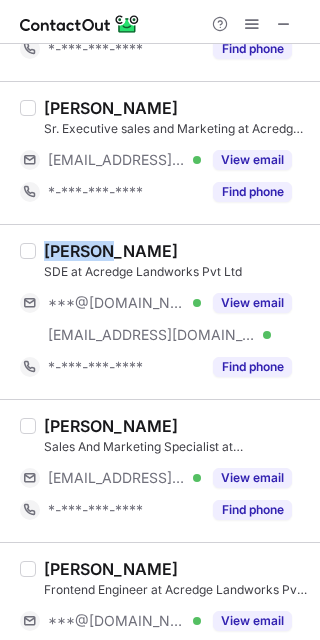 click on "[PERSON_NAME]" at bounding box center [111, 251] 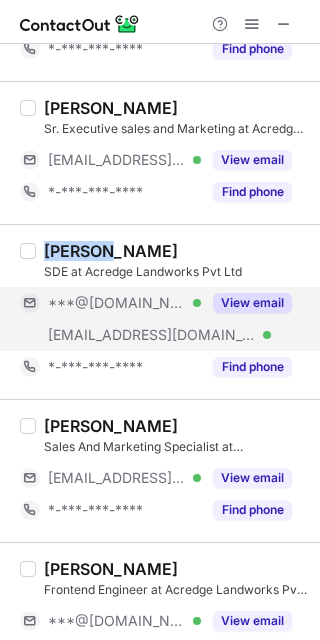 click on "View email" at bounding box center [252, 303] 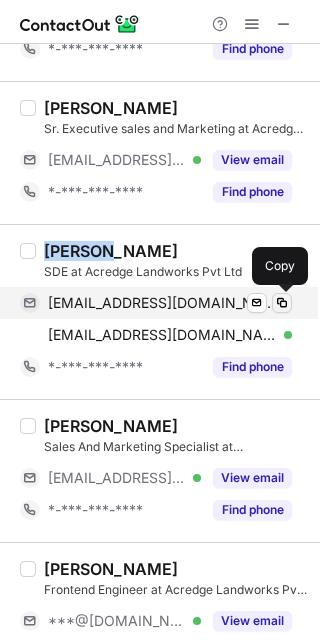 click at bounding box center (282, 303) 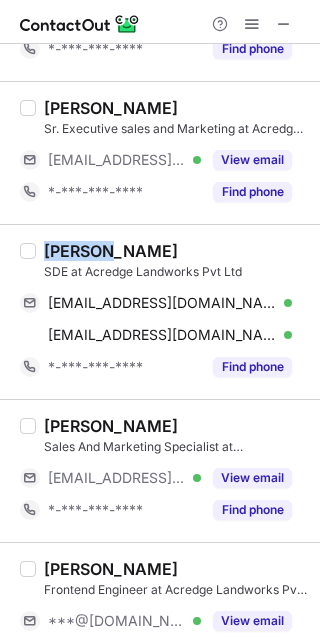 type 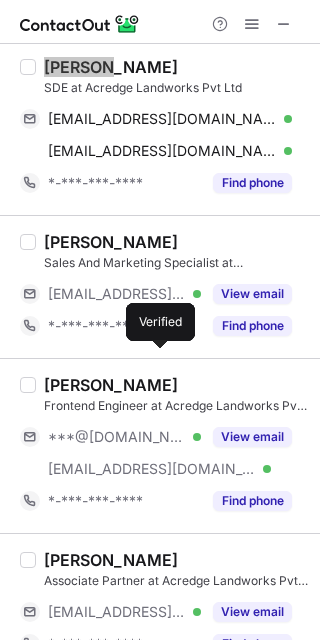 scroll, scrollTop: 888, scrollLeft: 0, axis: vertical 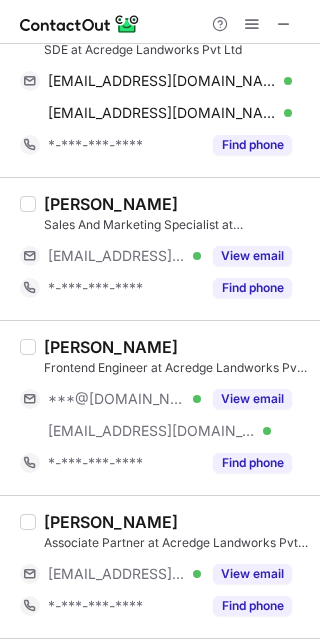 click on "[PERSON_NAME]" at bounding box center [111, 347] 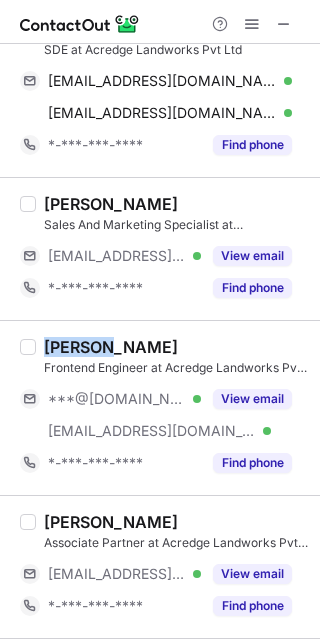 click on "[PERSON_NAME]" at bounding box center [111, 347] 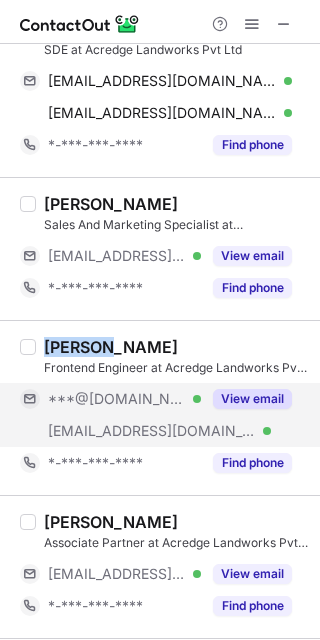 click on "View email" at bounding box center (252, 399) 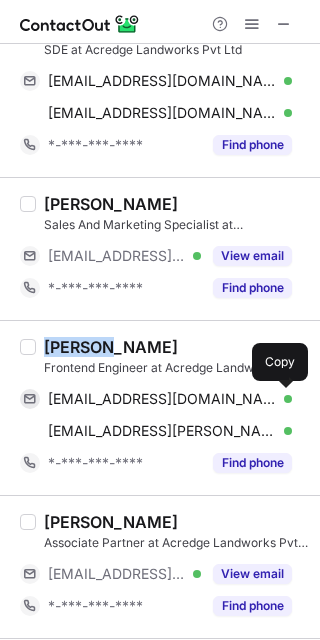 click at bounding box center [282, 399] 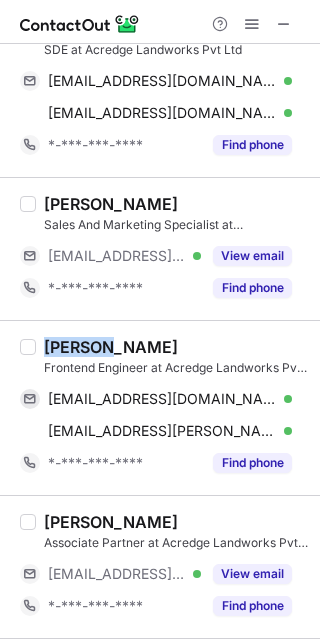 type 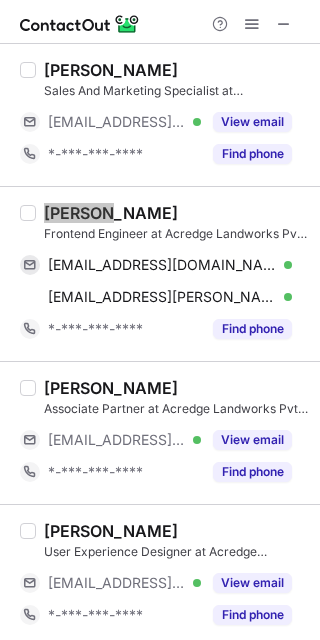 scroll, scrollTop: 1030, scrollLeft: 0, axis: vertical 